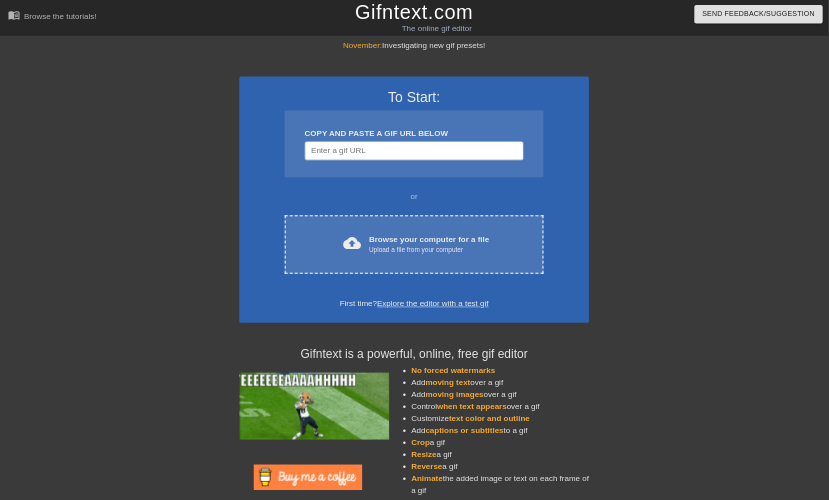 scroll, scrollTop: 0, scrollLeft: 0, axis: both 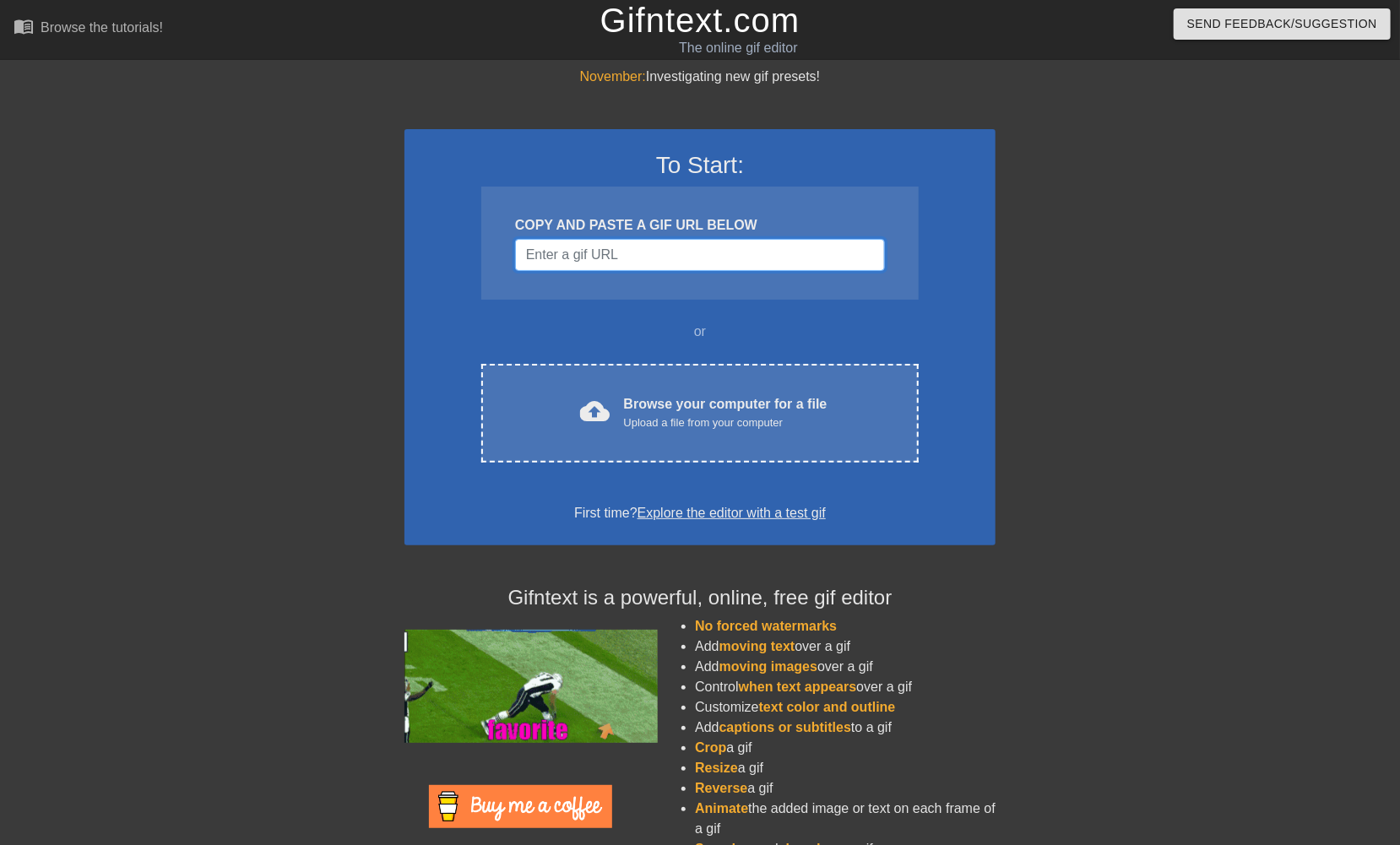 click at bounding box center (700, 255) 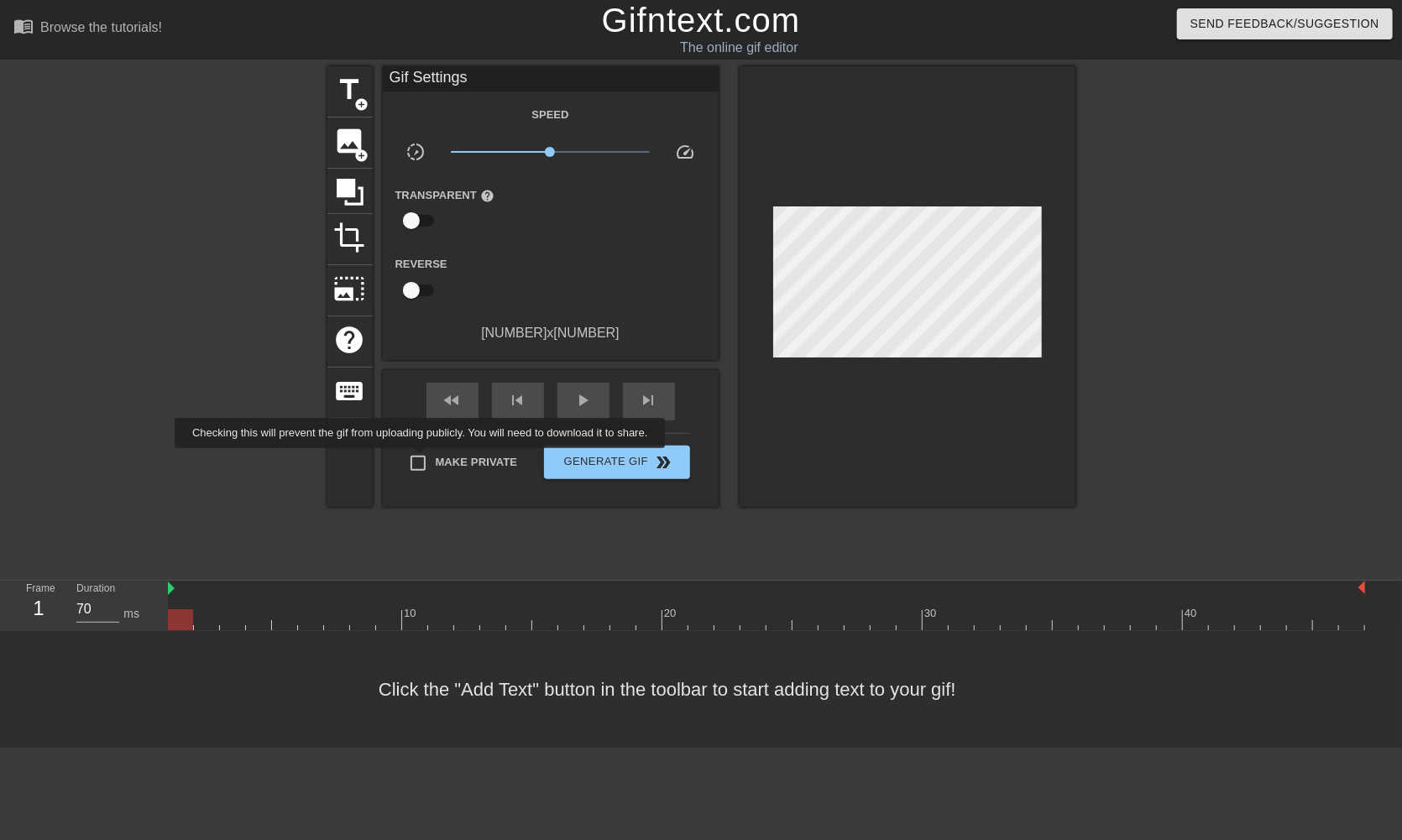 drag, startPoint x: 423, startPoint y: 460, endPoint x: 455, endPoint y: 457, distance: 32.140317 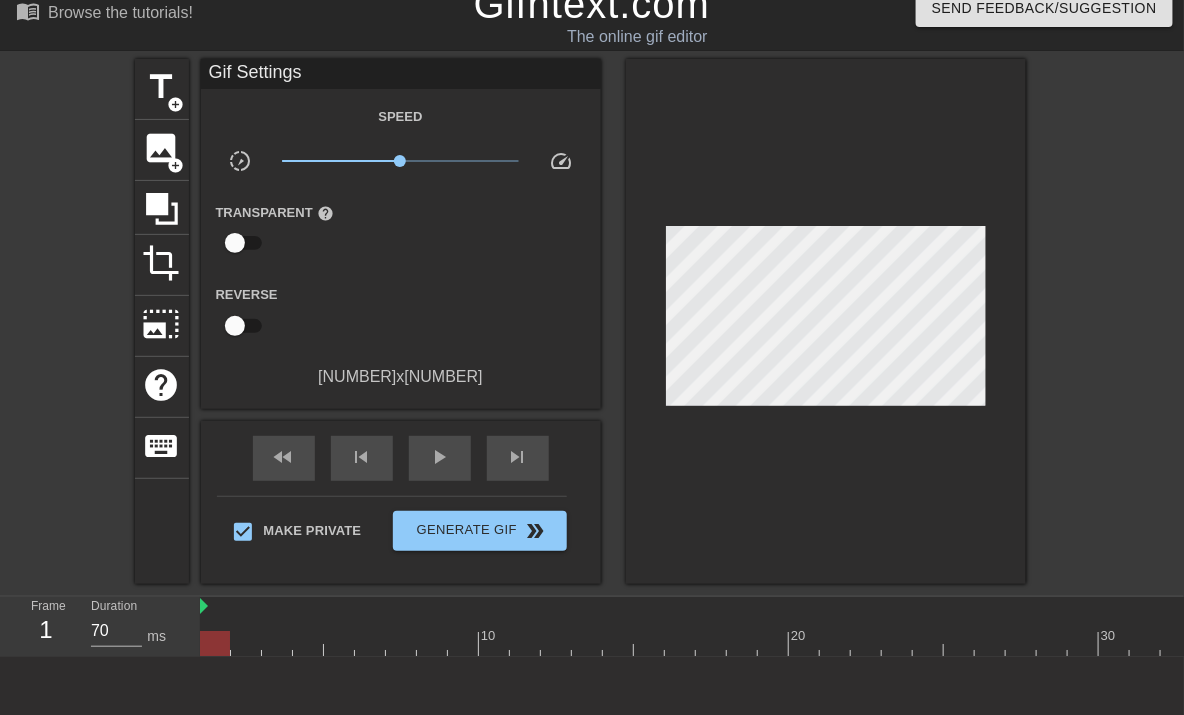 scroll, scrollTop: 0, scrollLeft: 0, axis: both 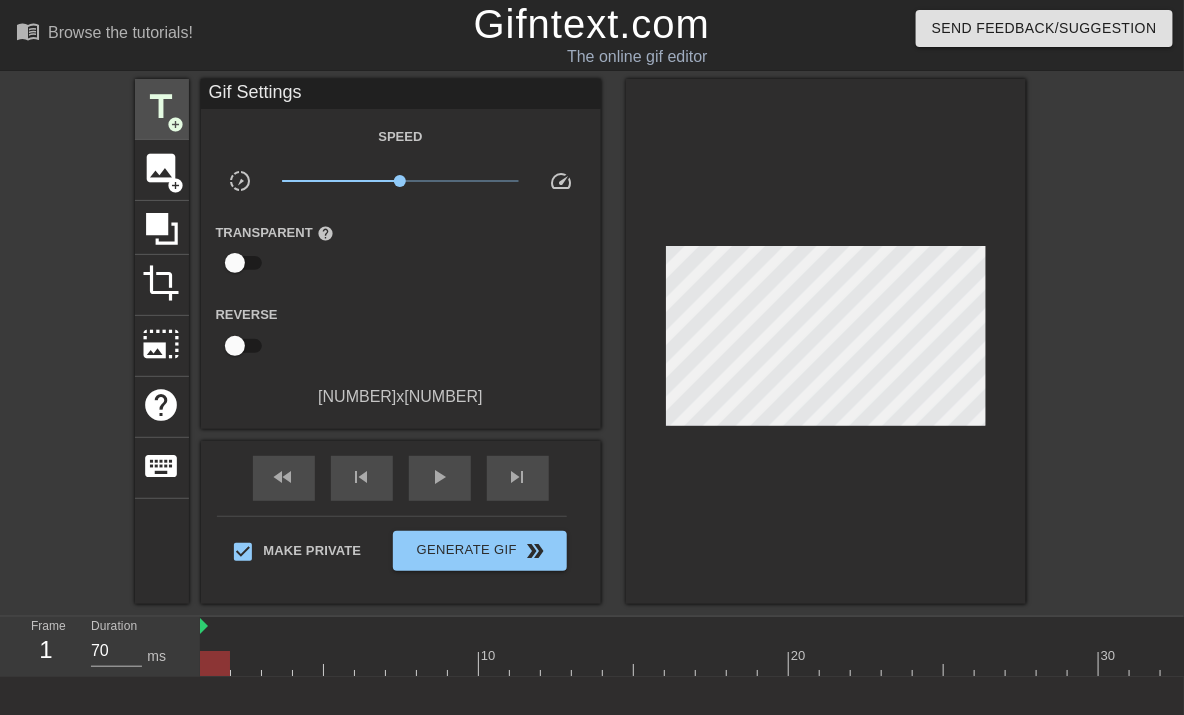 click on "title" at bounding box center [162, 107] 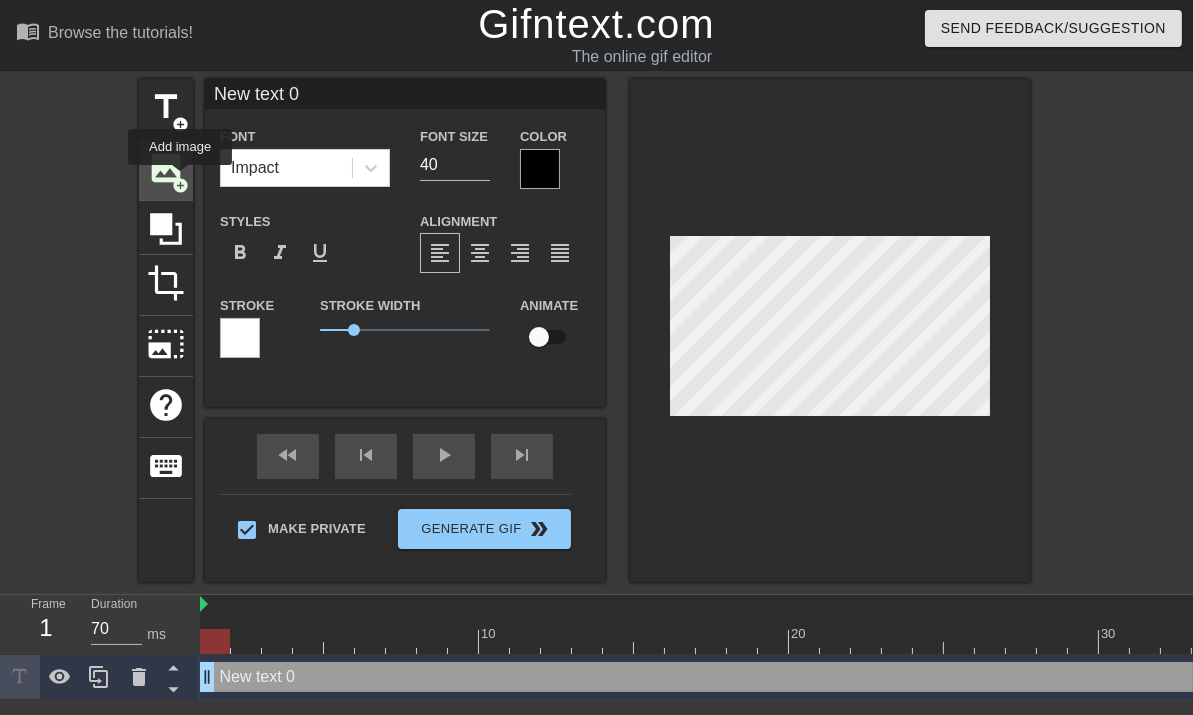 click on "add_circle" at bounding box center (180, 185) 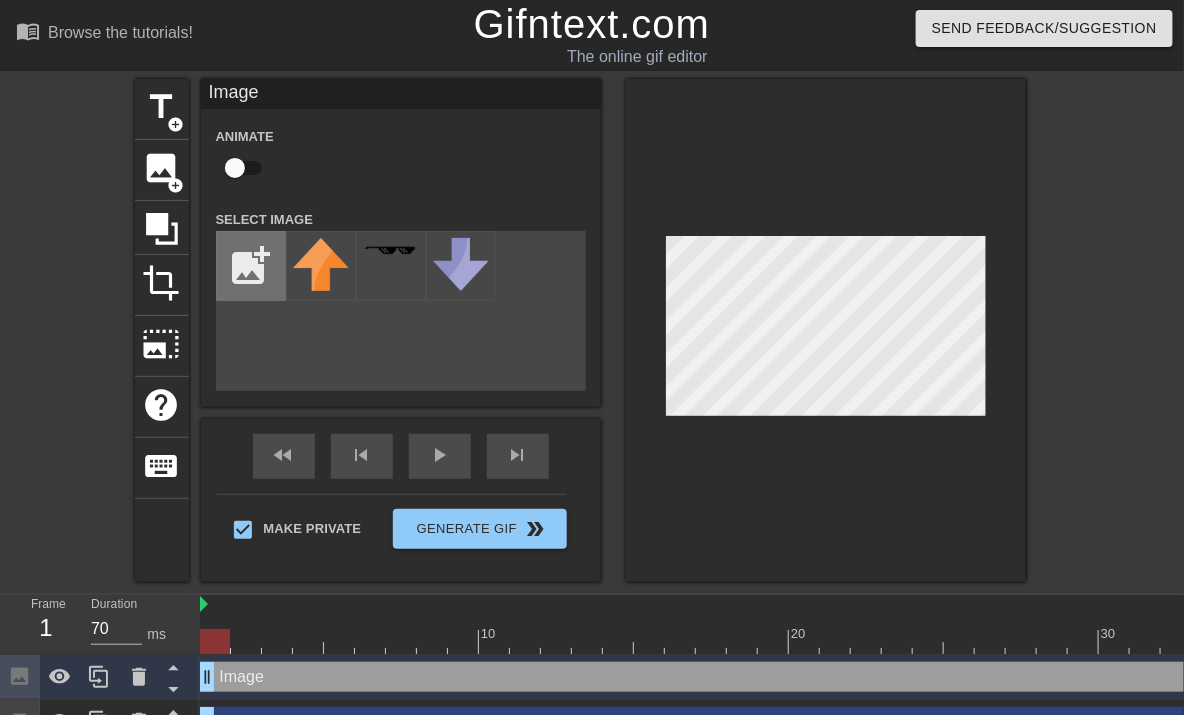 click at bounding box center [251, 266] 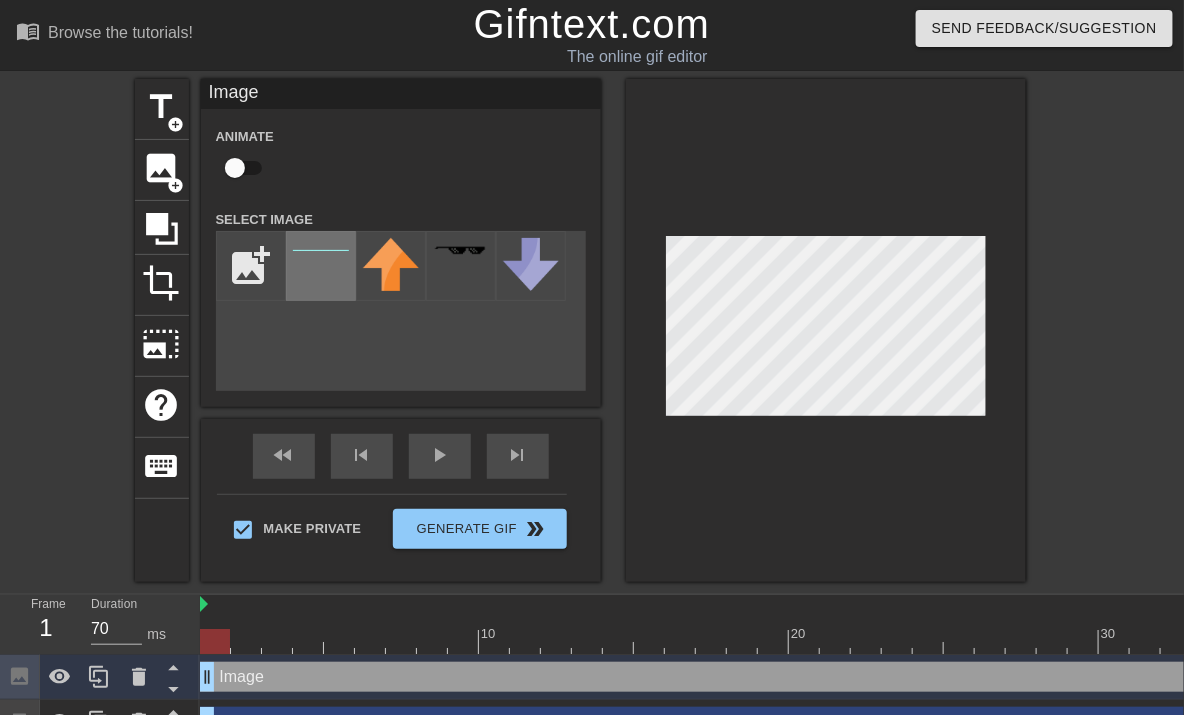 click at bounding box center [321, 266] 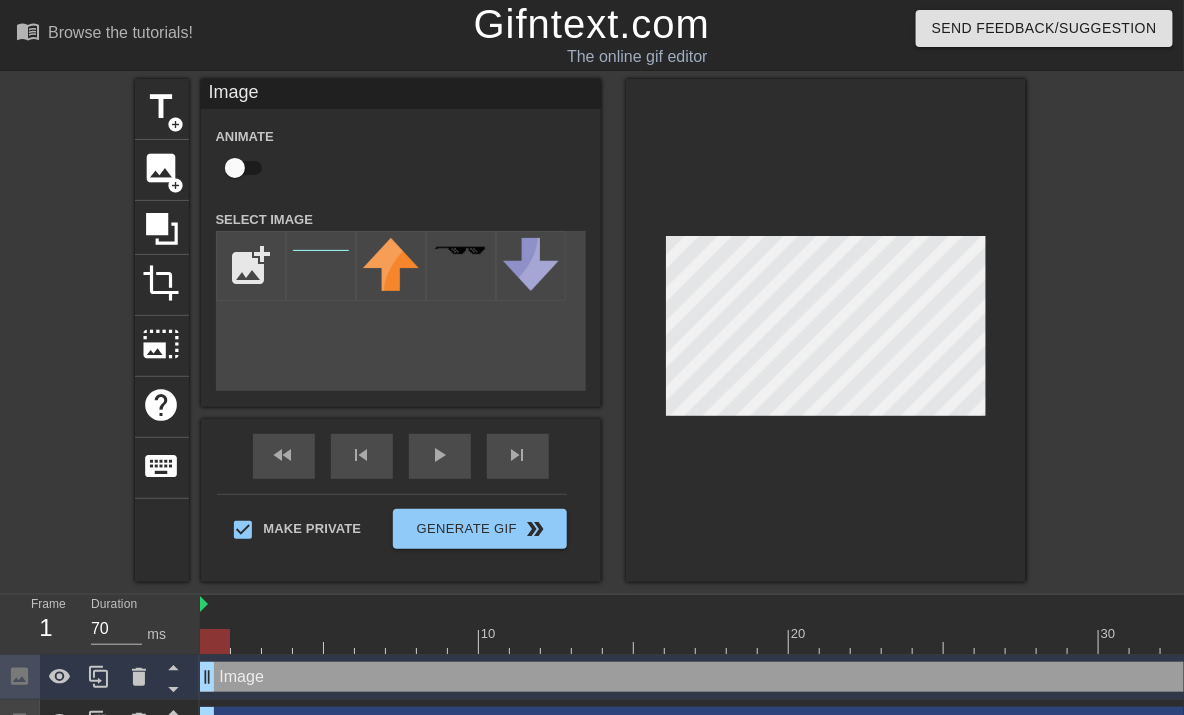 click on "title add_circle image add_circle crop photo_size_select_large help keyboard Image Animate Select Image add_photo_alternate fast_rewind skip_previous play_arrow skip_next Make Private GenerateGif double_arrow" at bounding box center (592, 330) 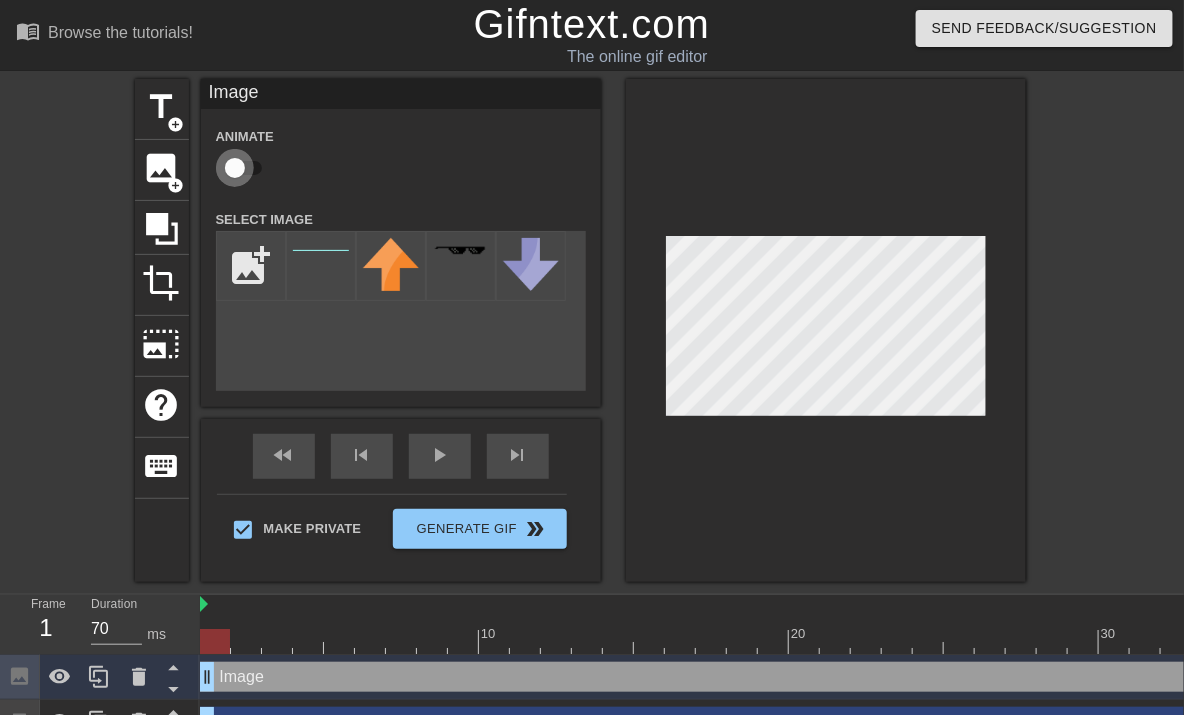 click at bounding box center [235, 168] 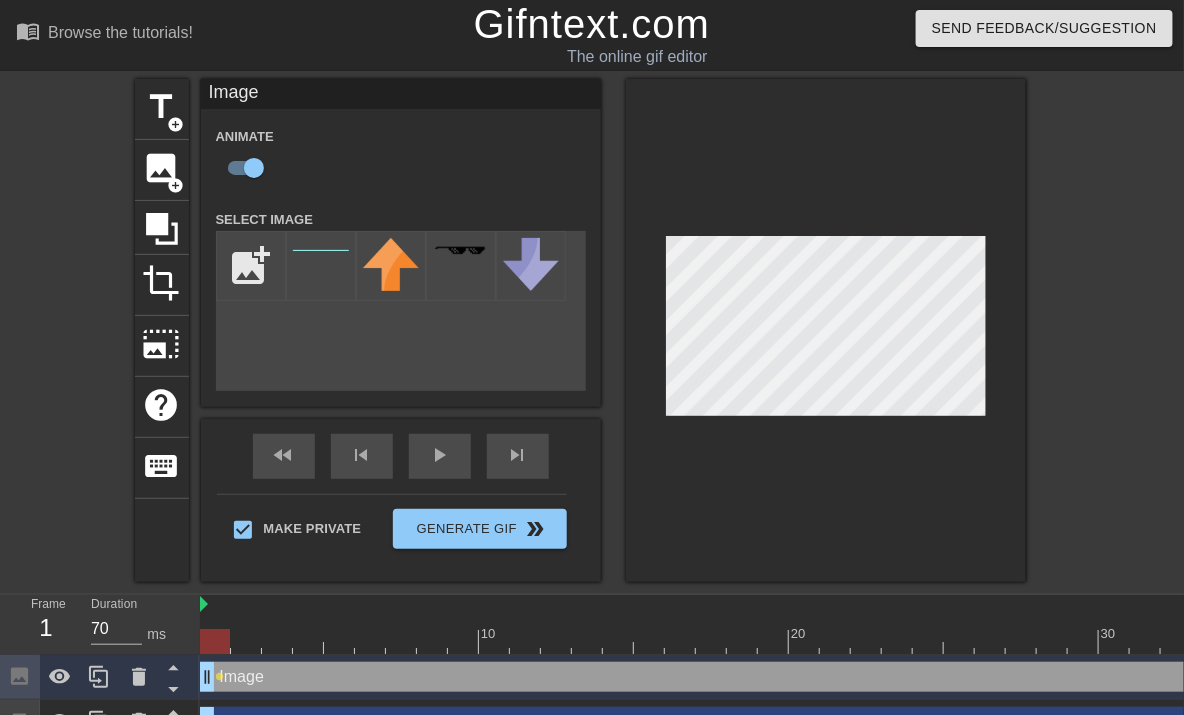 click at bounding box center [215, 641] 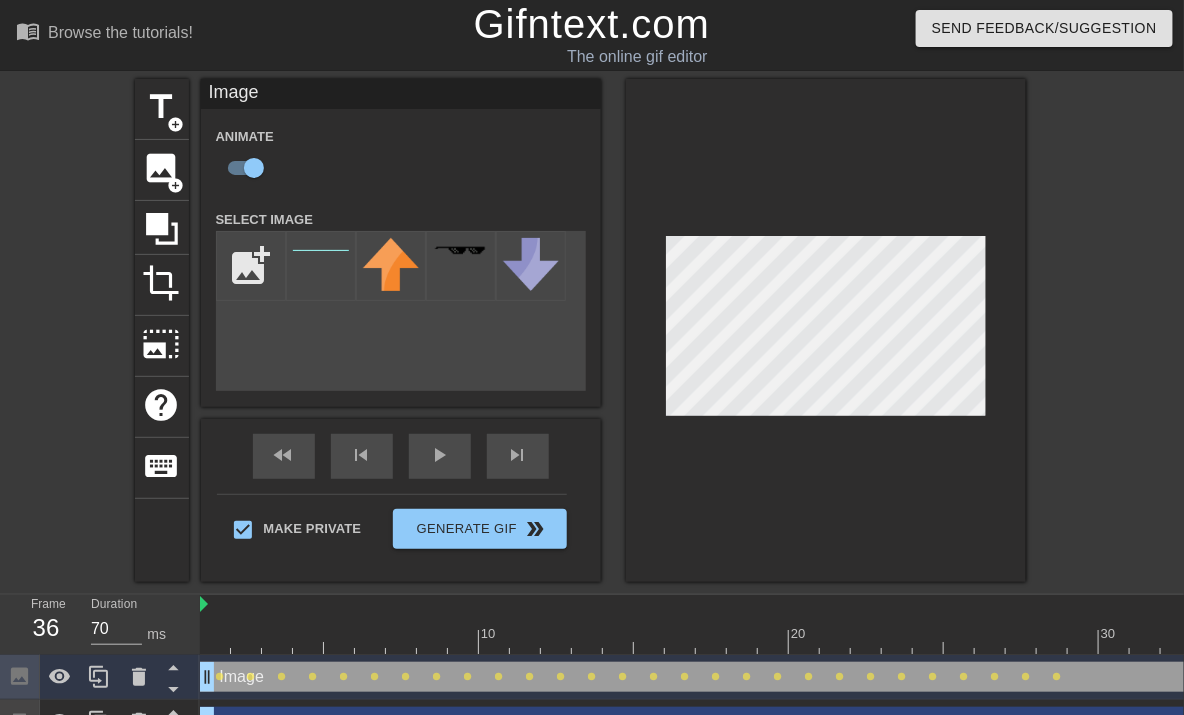 type on "60" 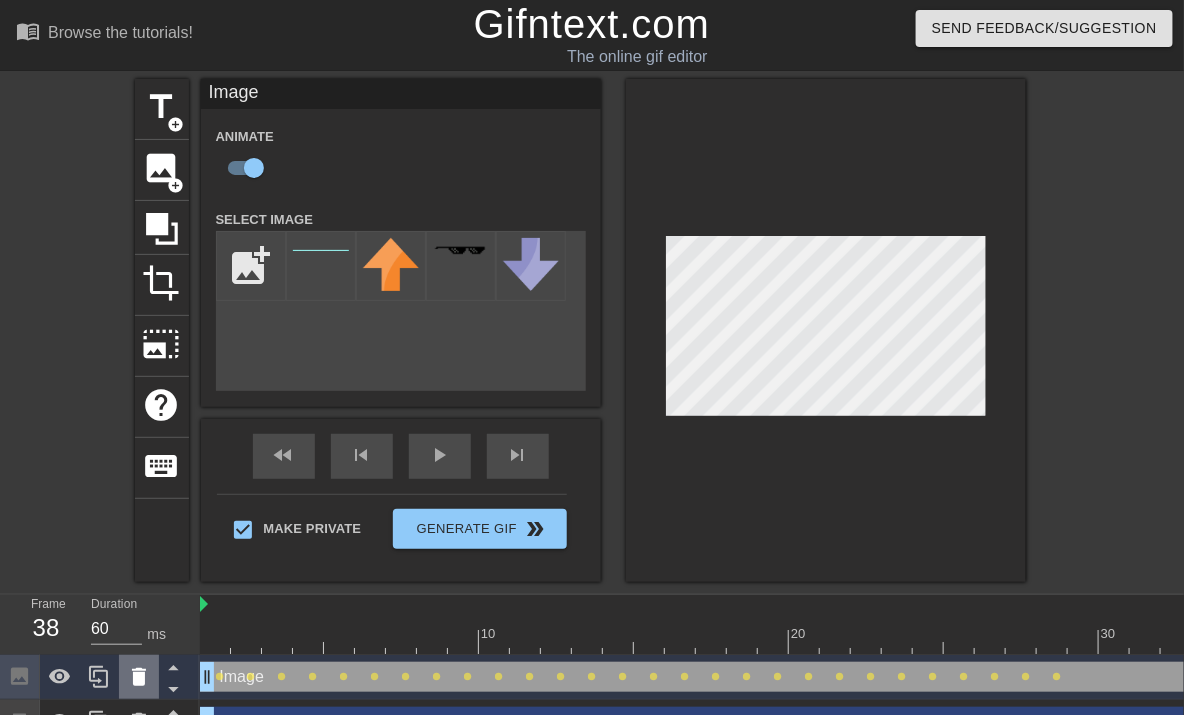 click 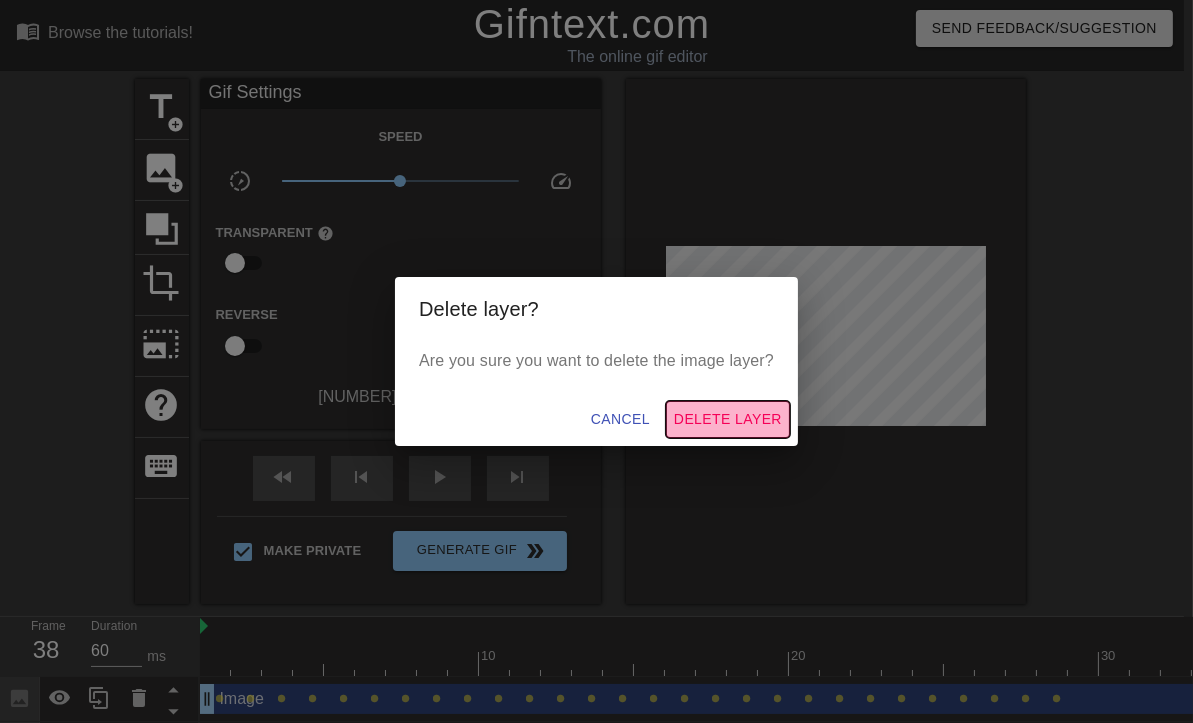 click on "Delete Layer" at bounding box center [728, 419] 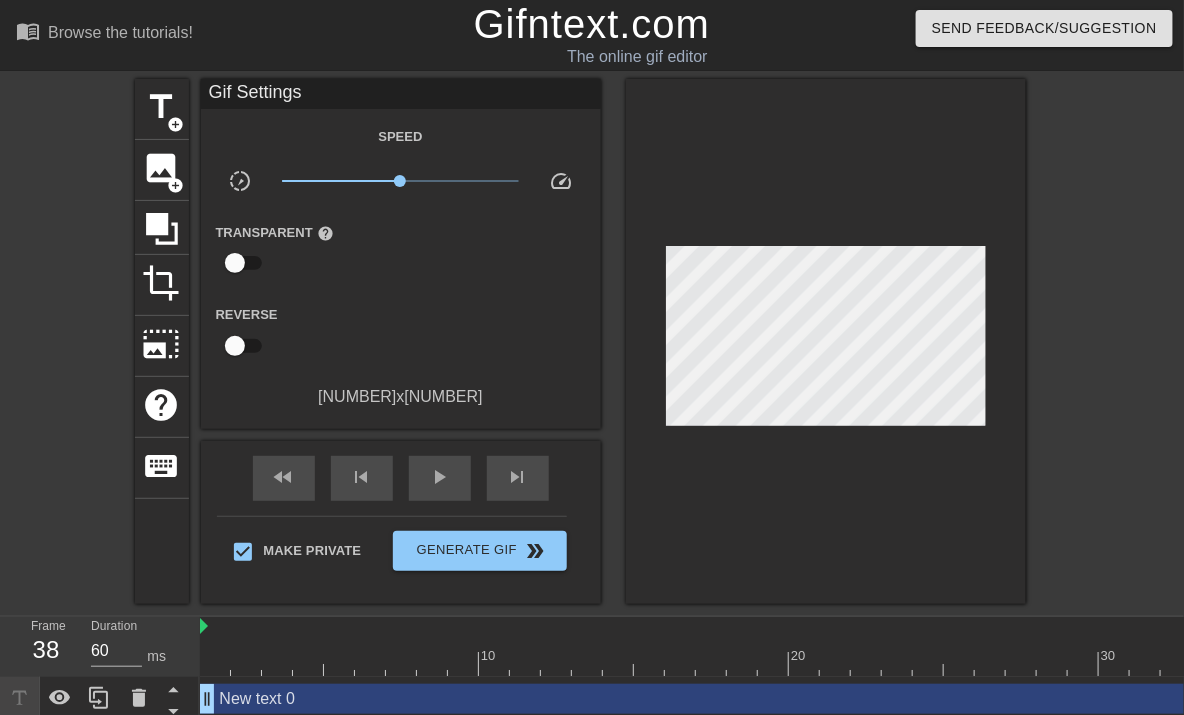 scroll, scrollTop: 0, scrollLeft: 0, axis: both 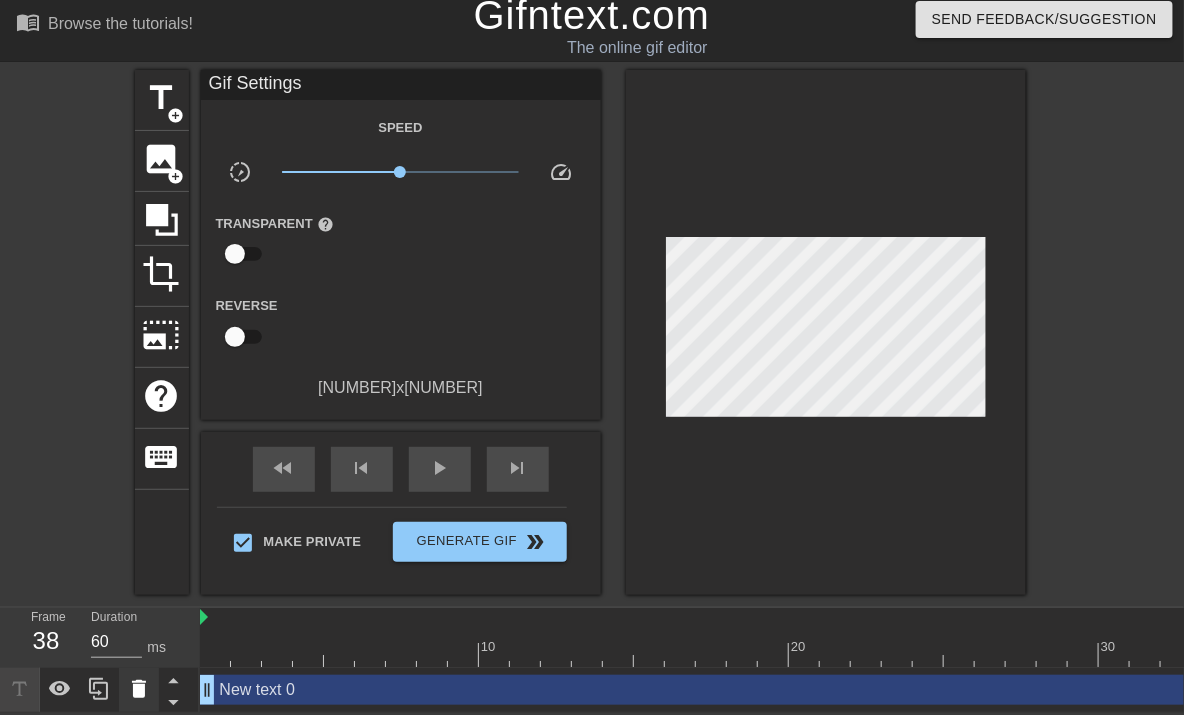 click 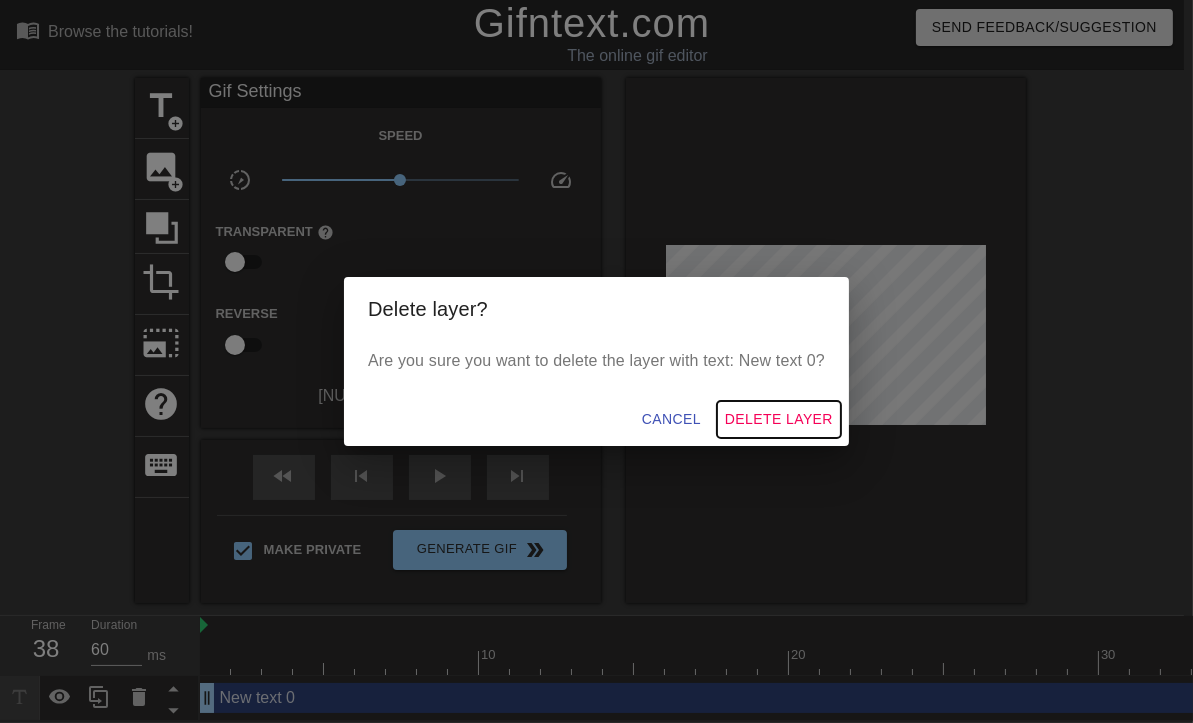 click on "Delete Layer" at bounding box center (779, 419) 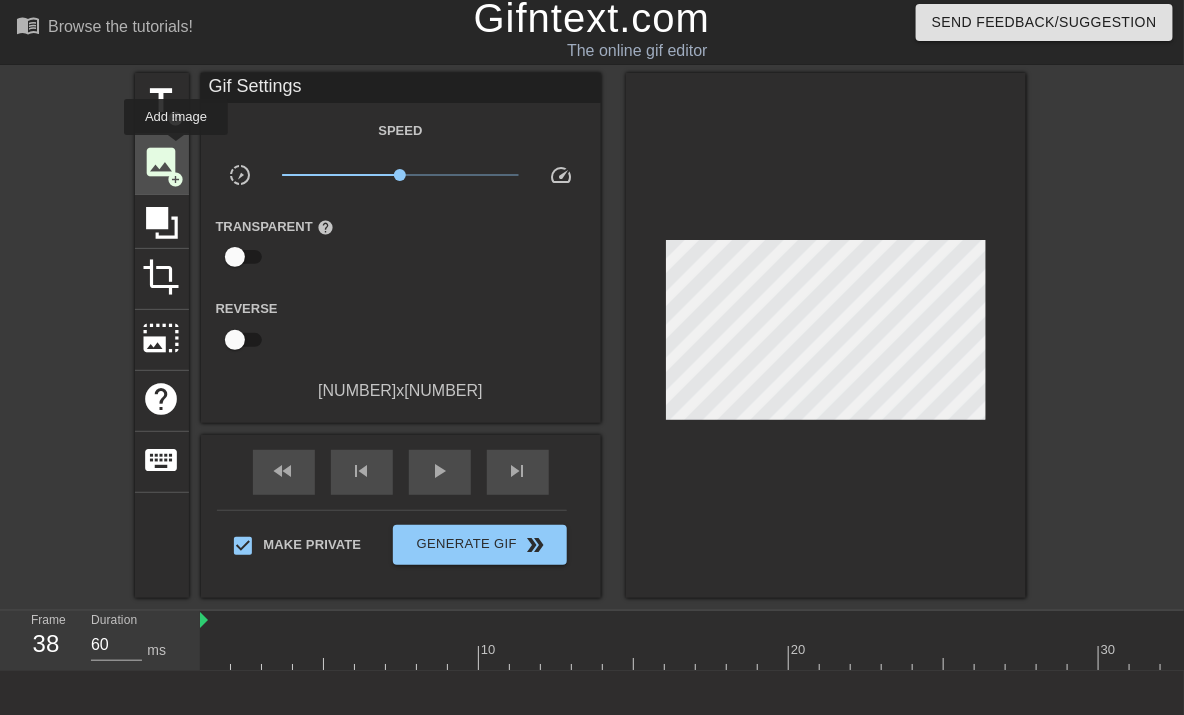 click on "image" at bounding box center [162, 162] 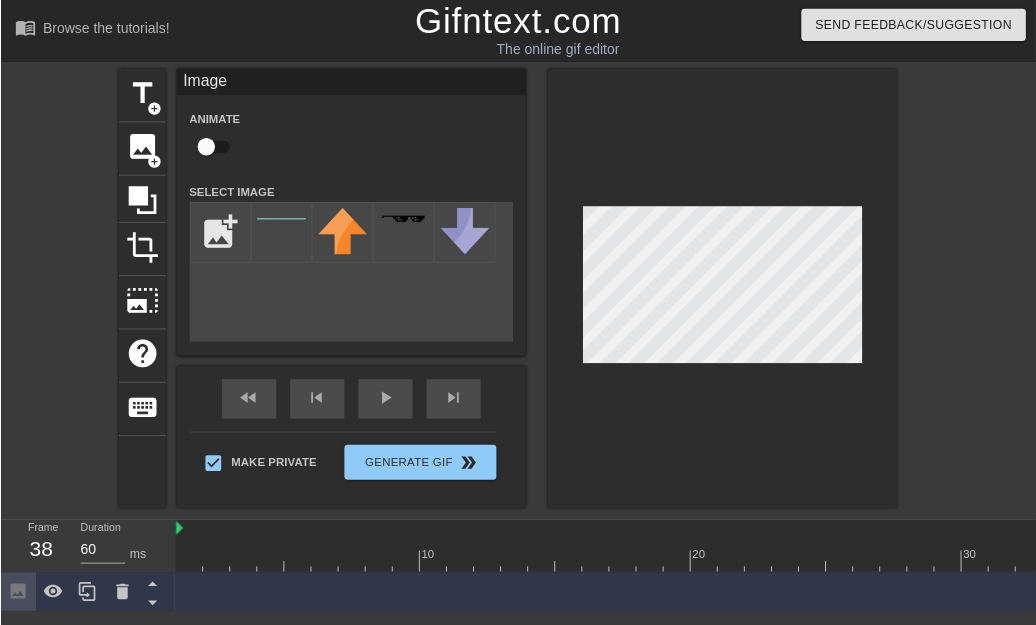 scroll, scrollTop: 0, scrollLeft: 0, axis: both 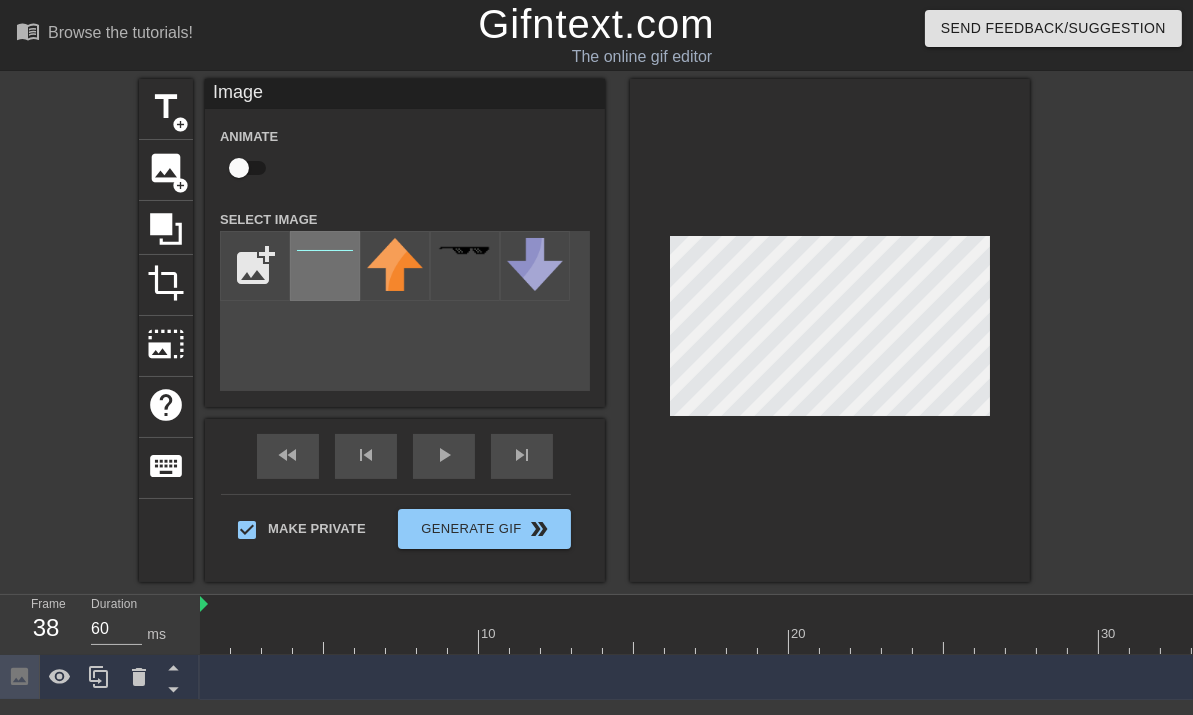 click at bounding box center (325, 266) 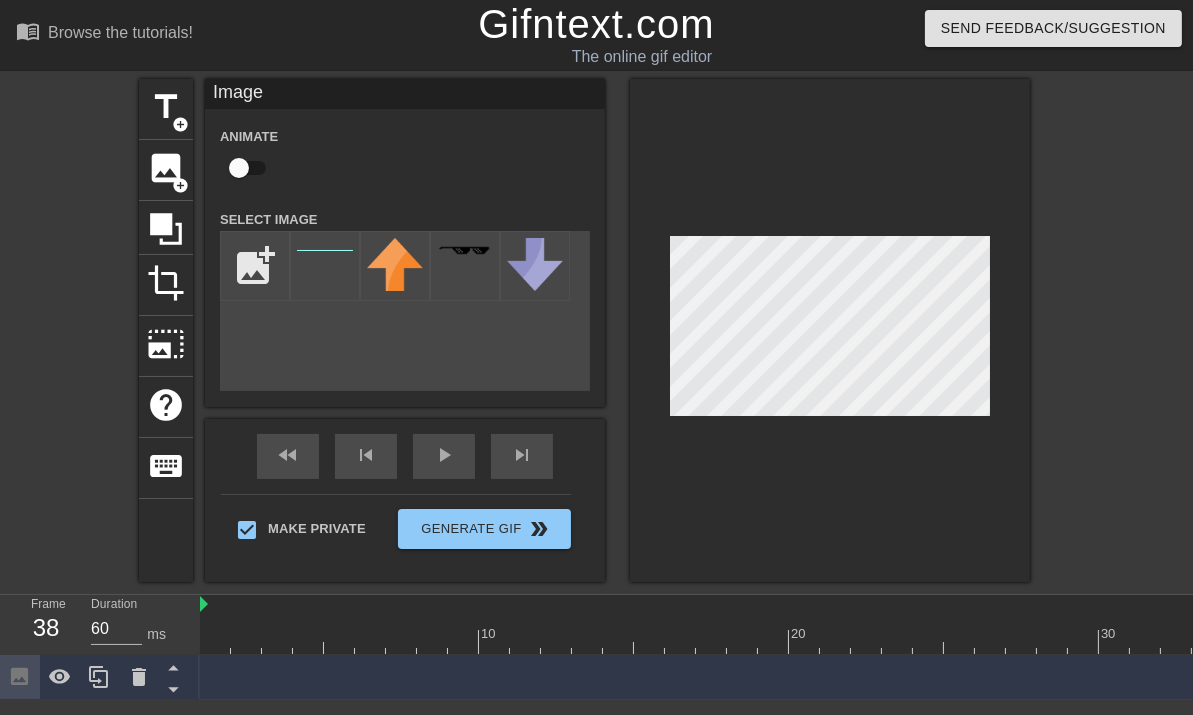 click at bounding box center [830, 330] 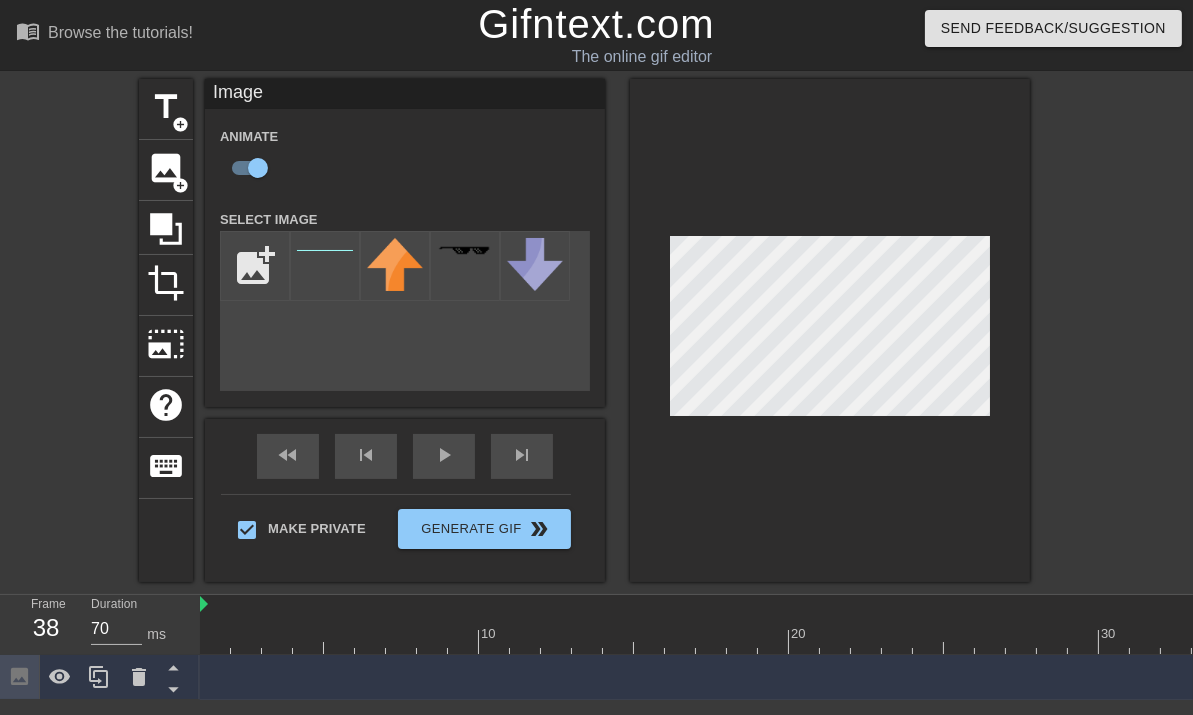 click at bounding box center [913, 641] 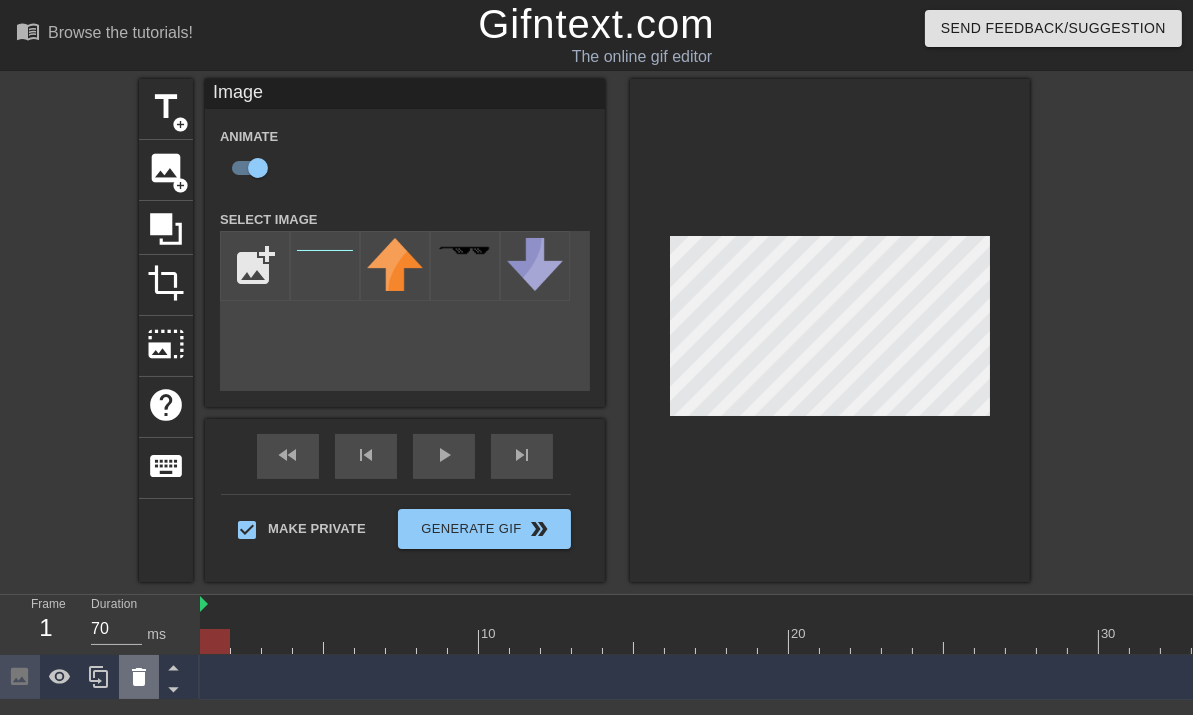 click 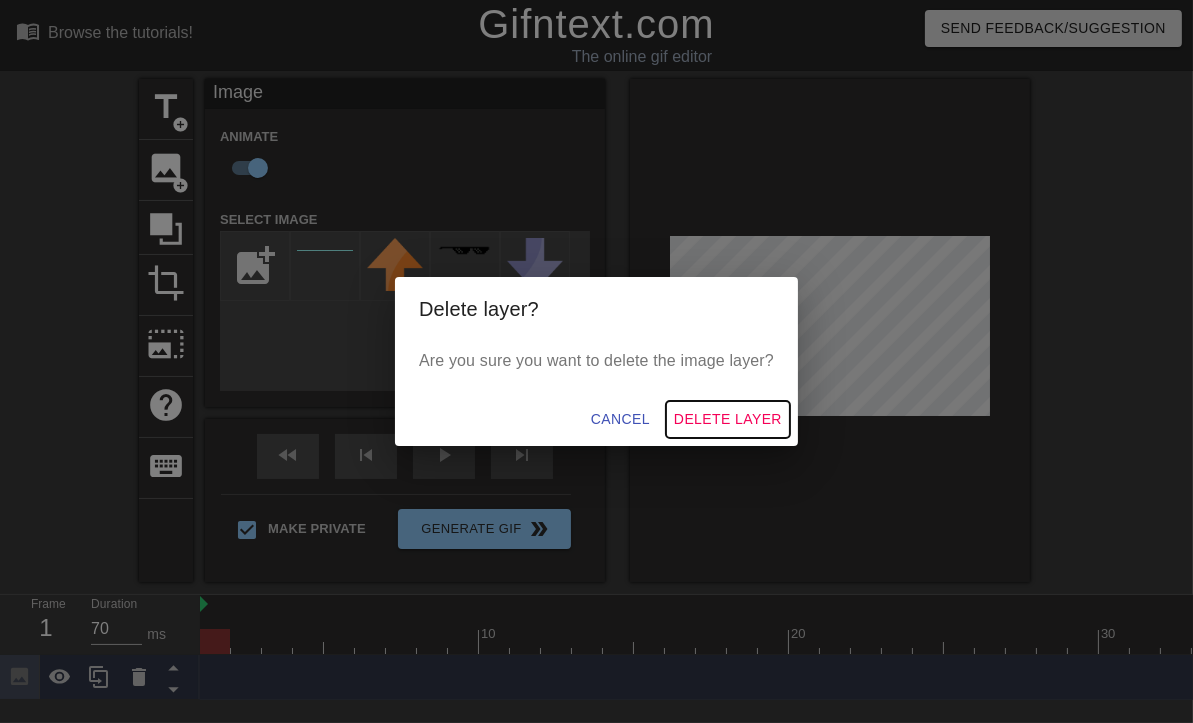 click on "Delete Layer" at bounding box center (728, 419) 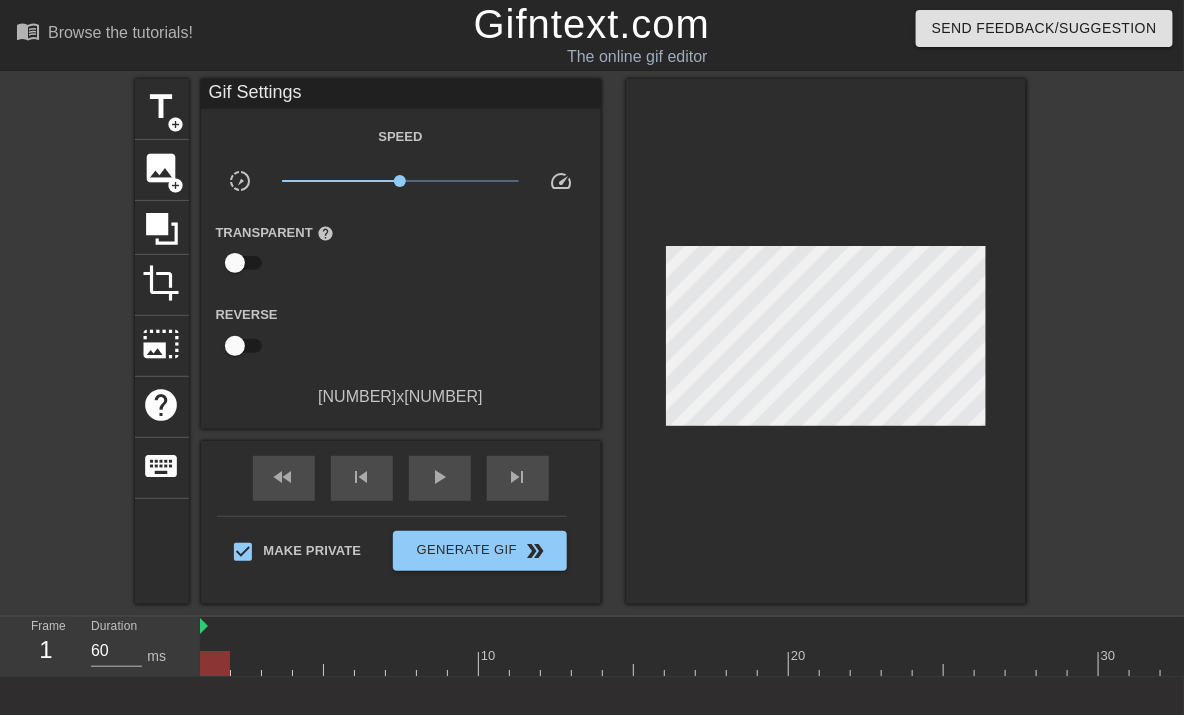 drag, startPoint x: 248, startPoint y: 654, endPoint x: 228, endPoint y: 657, distance: 20.22375 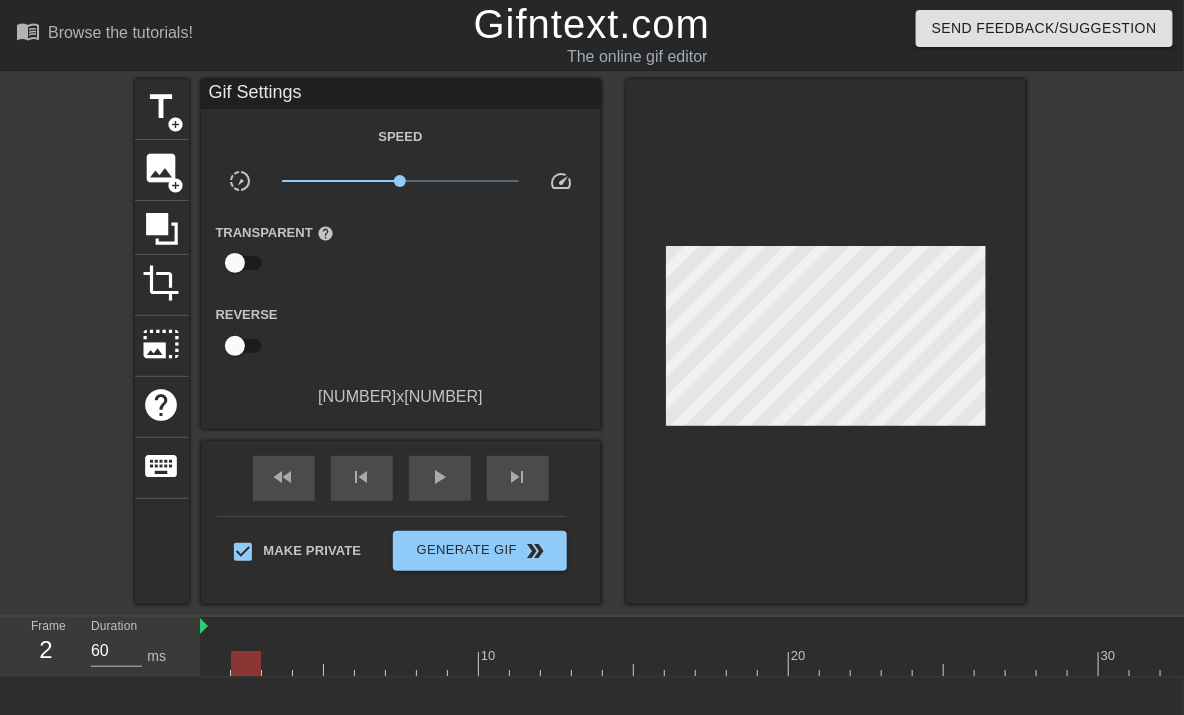 type on "70" 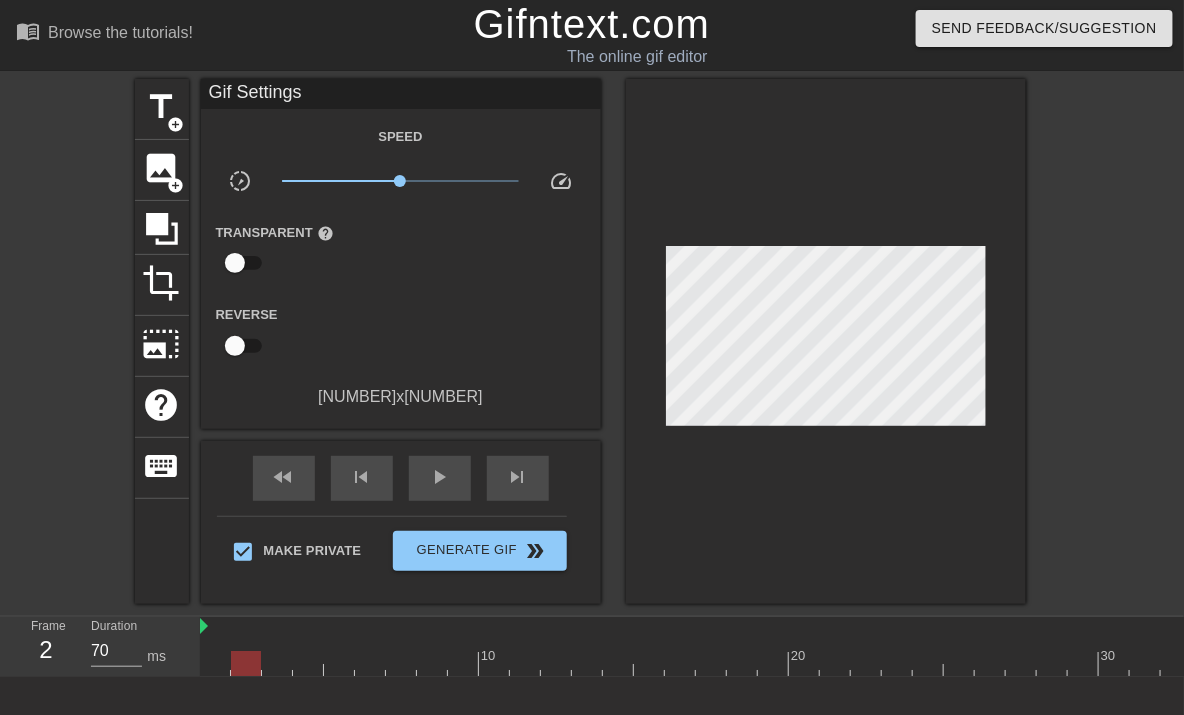 click at bounding box center [913, 663] 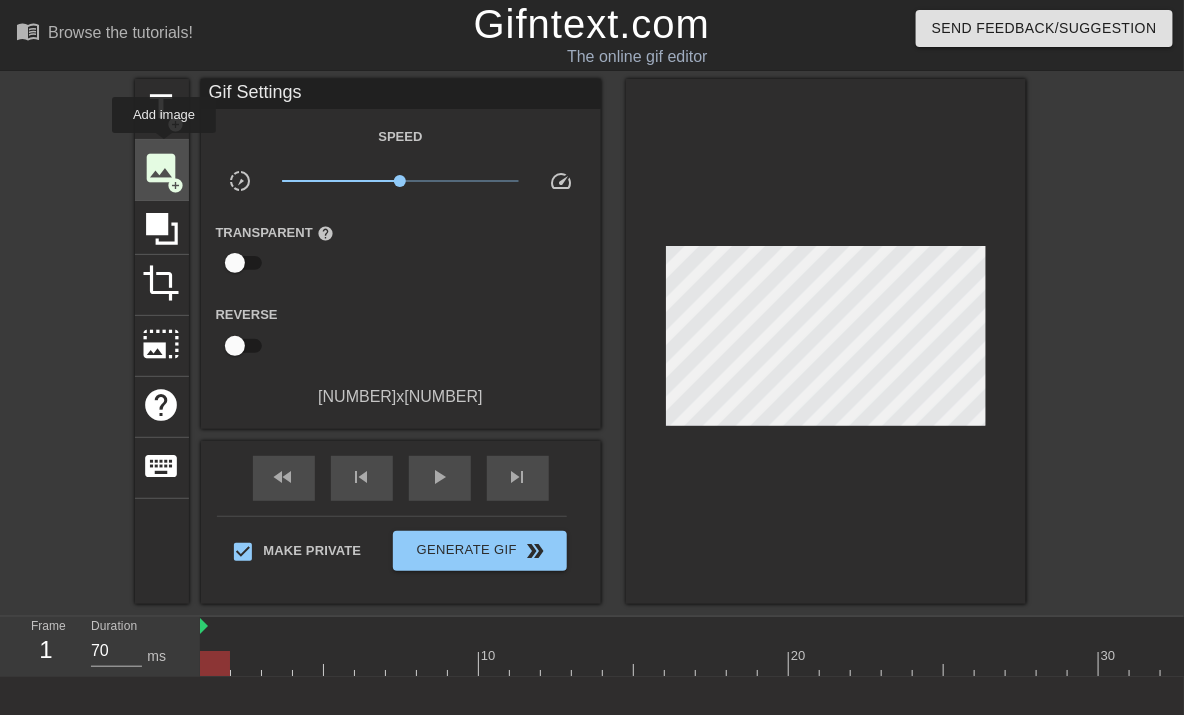 click on "image" at bounding box center [162, 168] 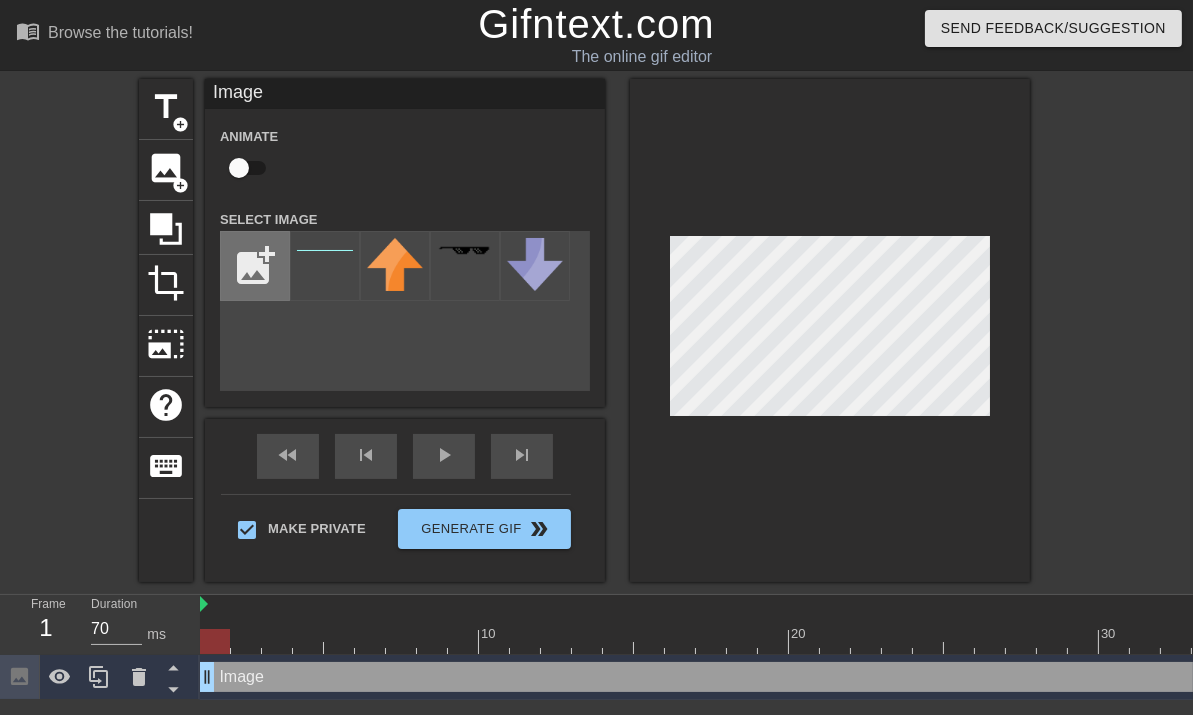 click at bounding box center [255, 266] 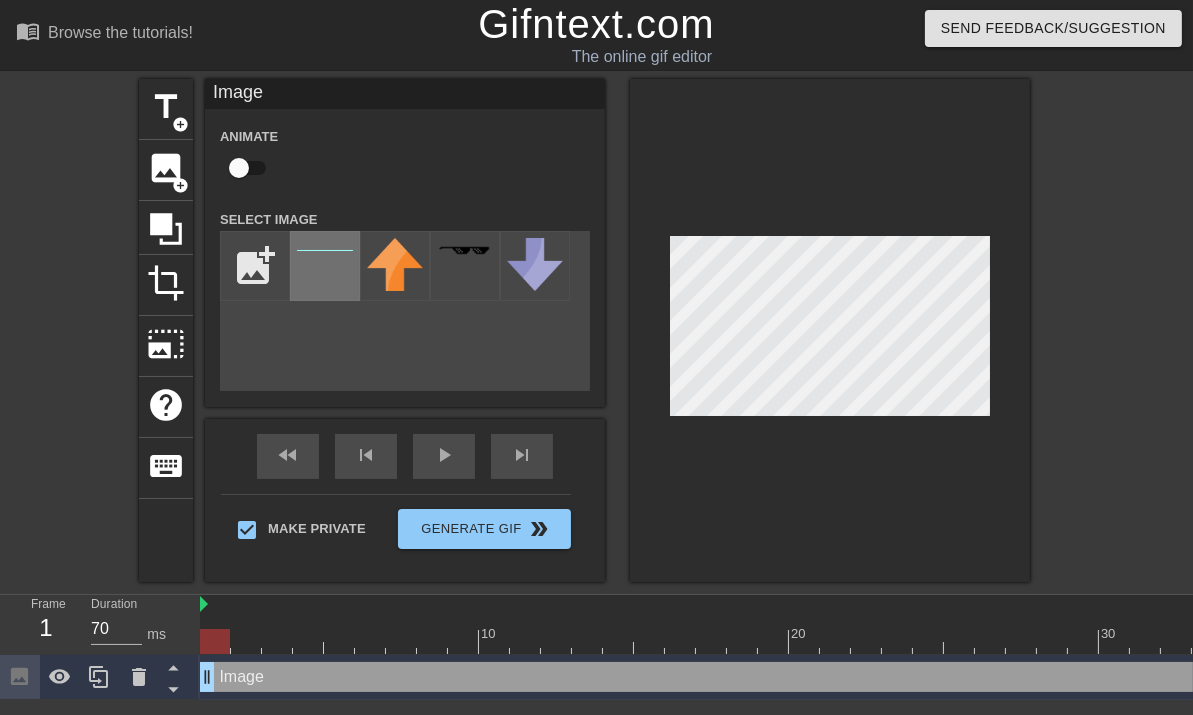 click at bounding box center (325, 266) 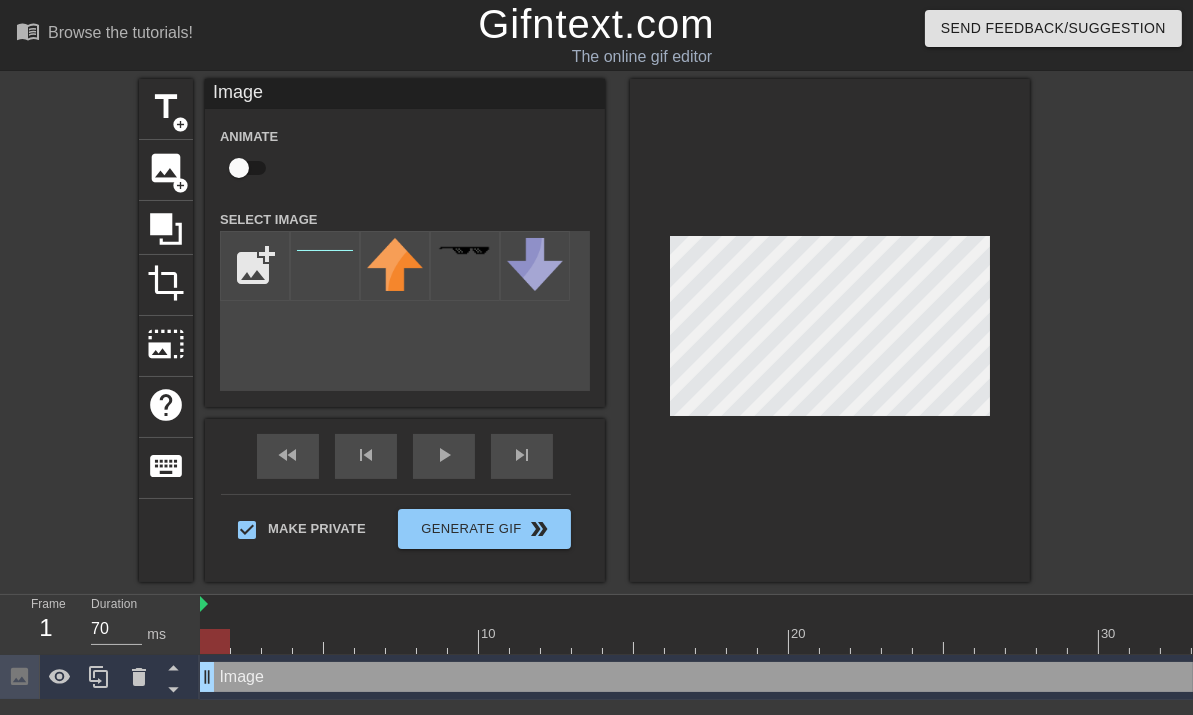 click at bounding box center [239, 168] 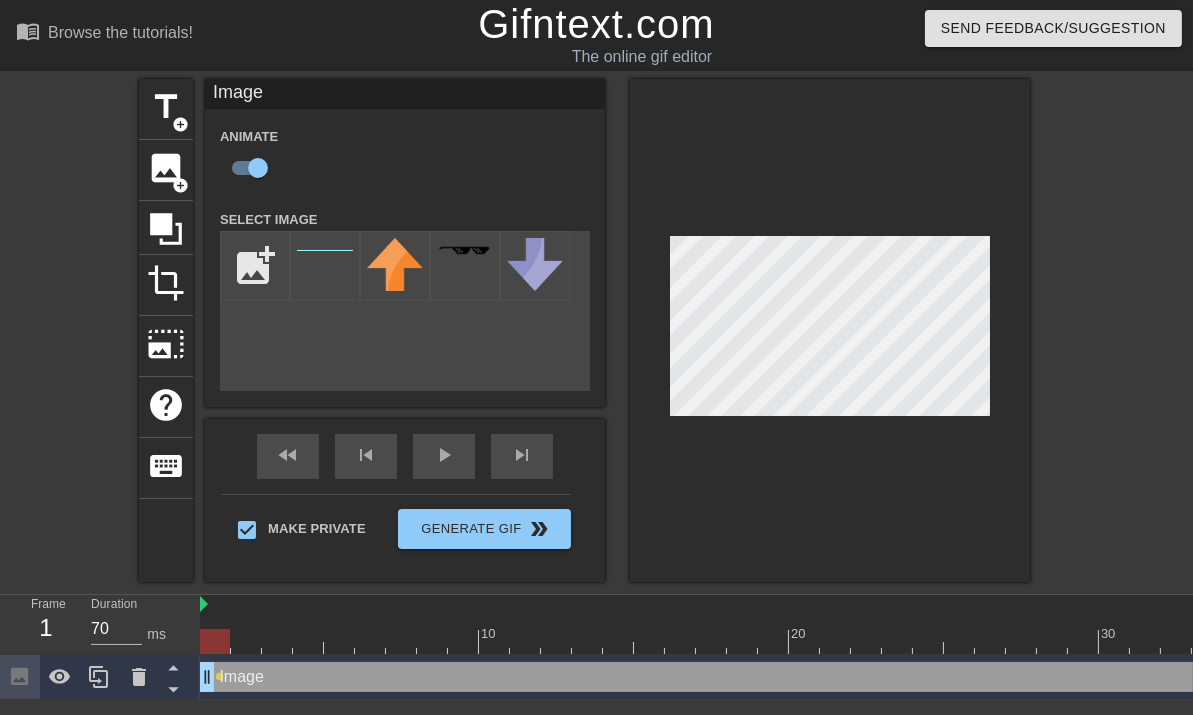 click at bounding box center (913, 641) 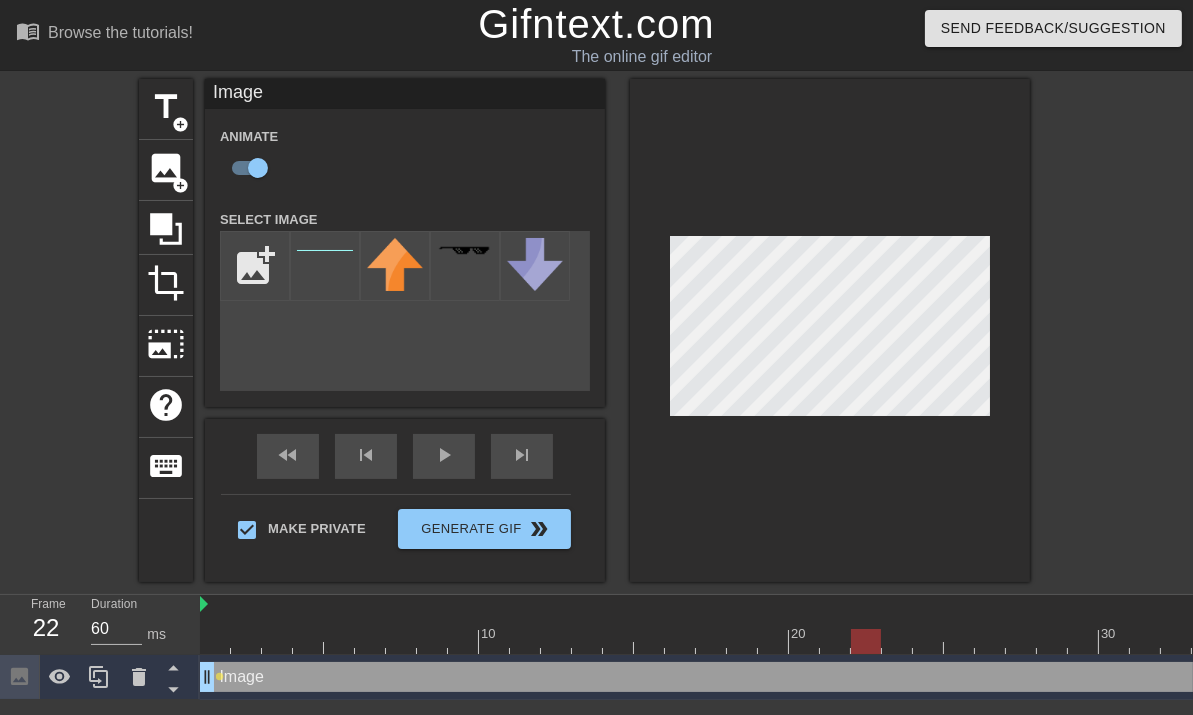 type on "70" 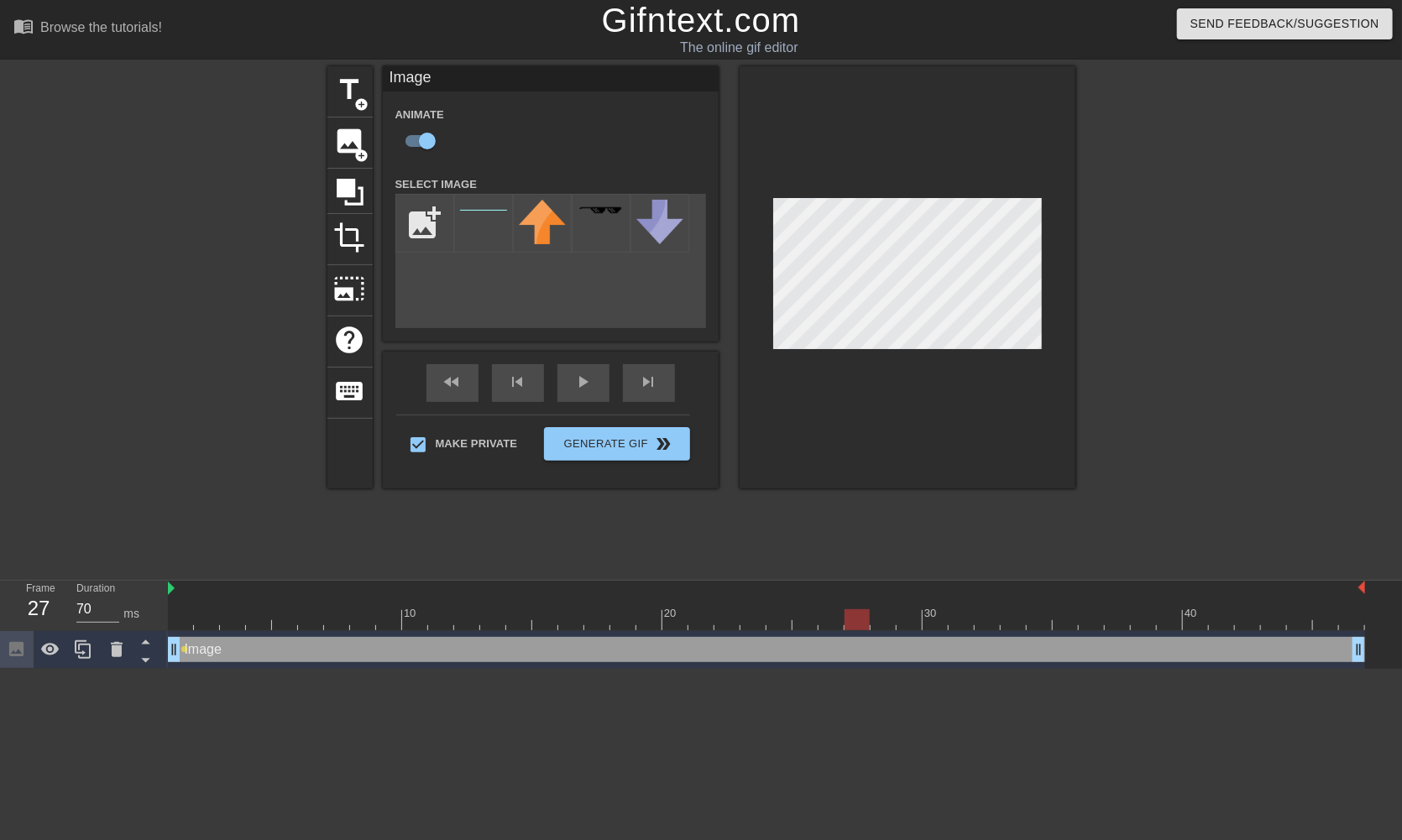 click at bounding box center (766, 619) 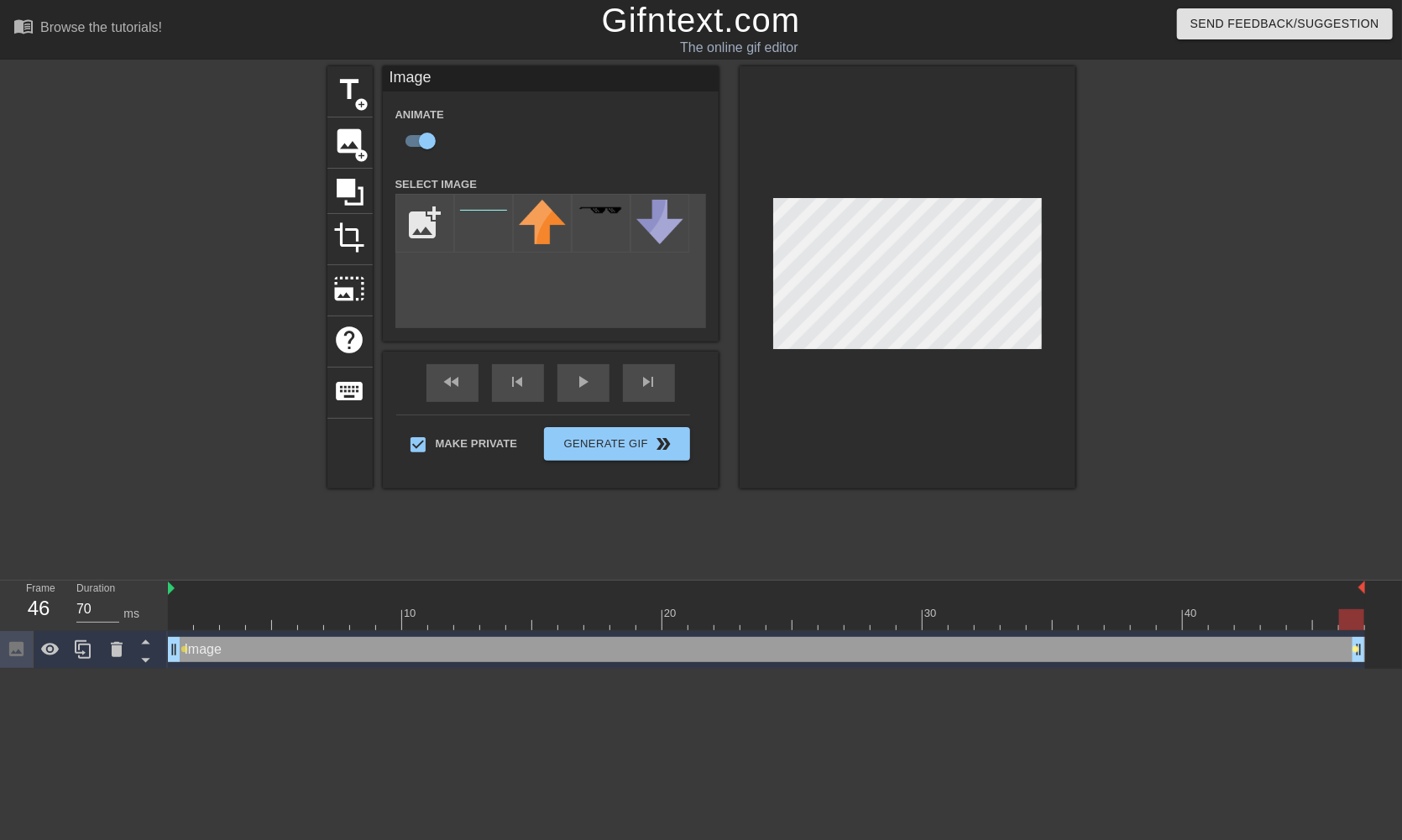 click on "lens" at bounding box center [1356, 649] 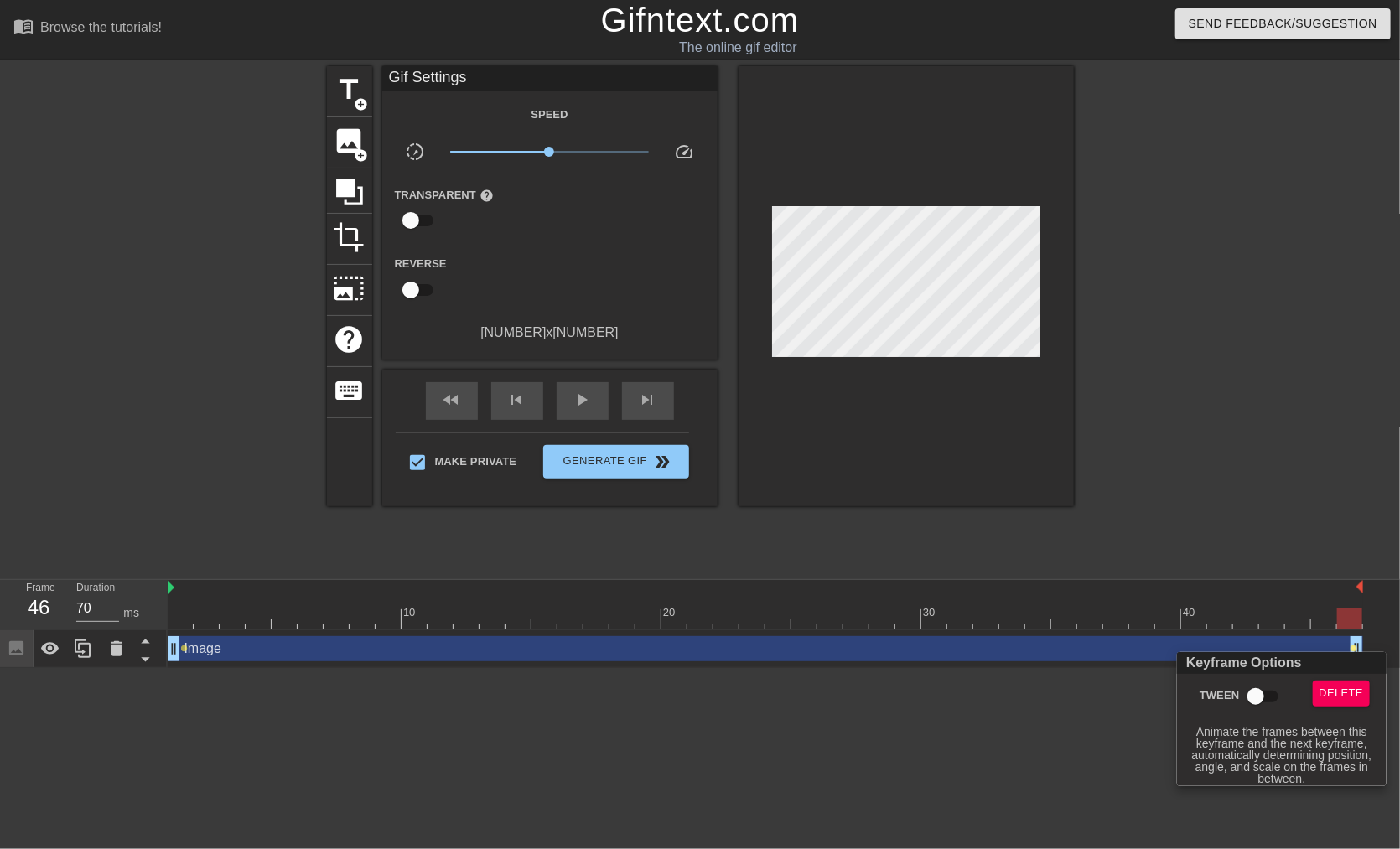 click on "Tween" at bounding box center [1256, 696] 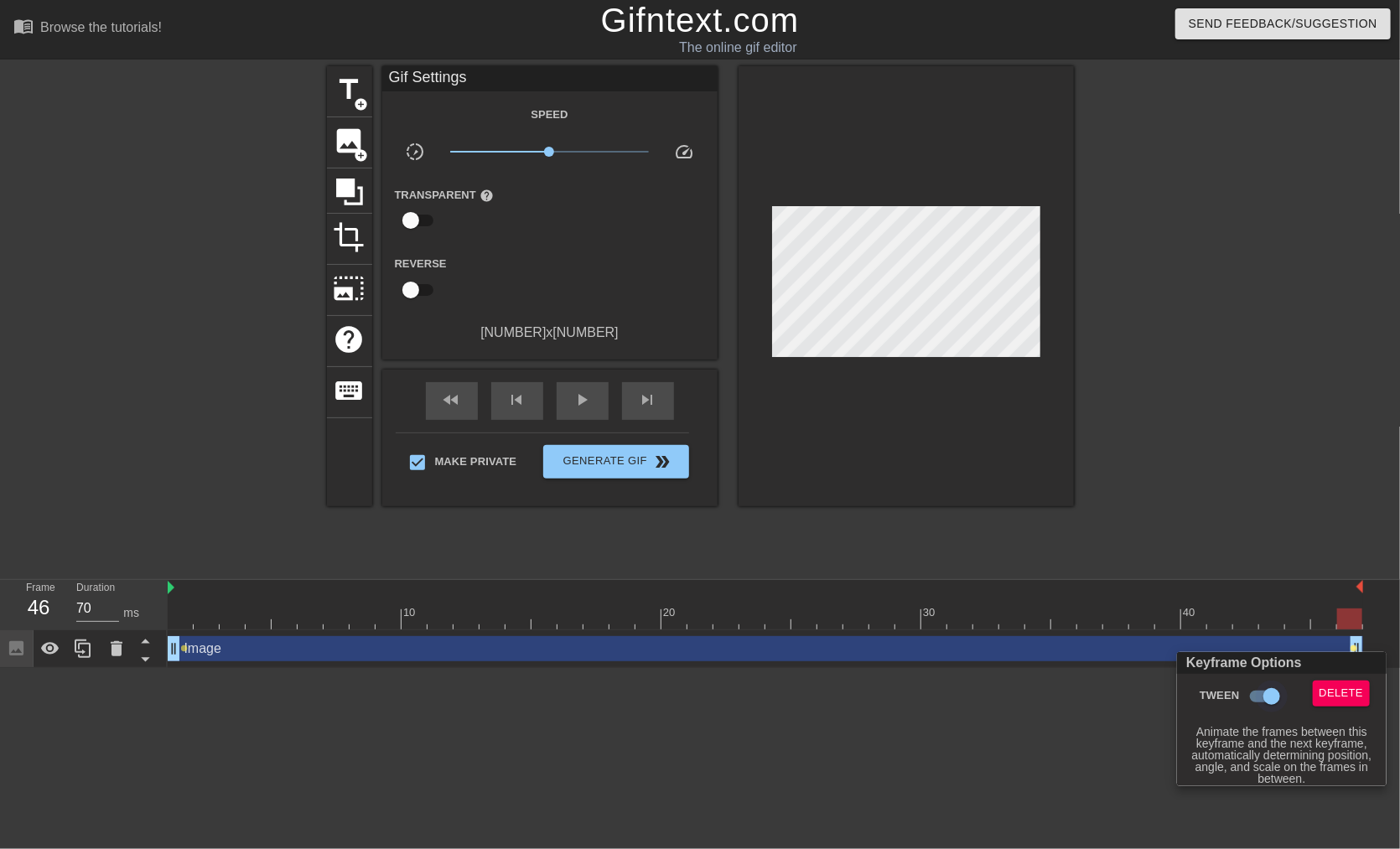click on "Tween" at bounding box center (1272, 696) 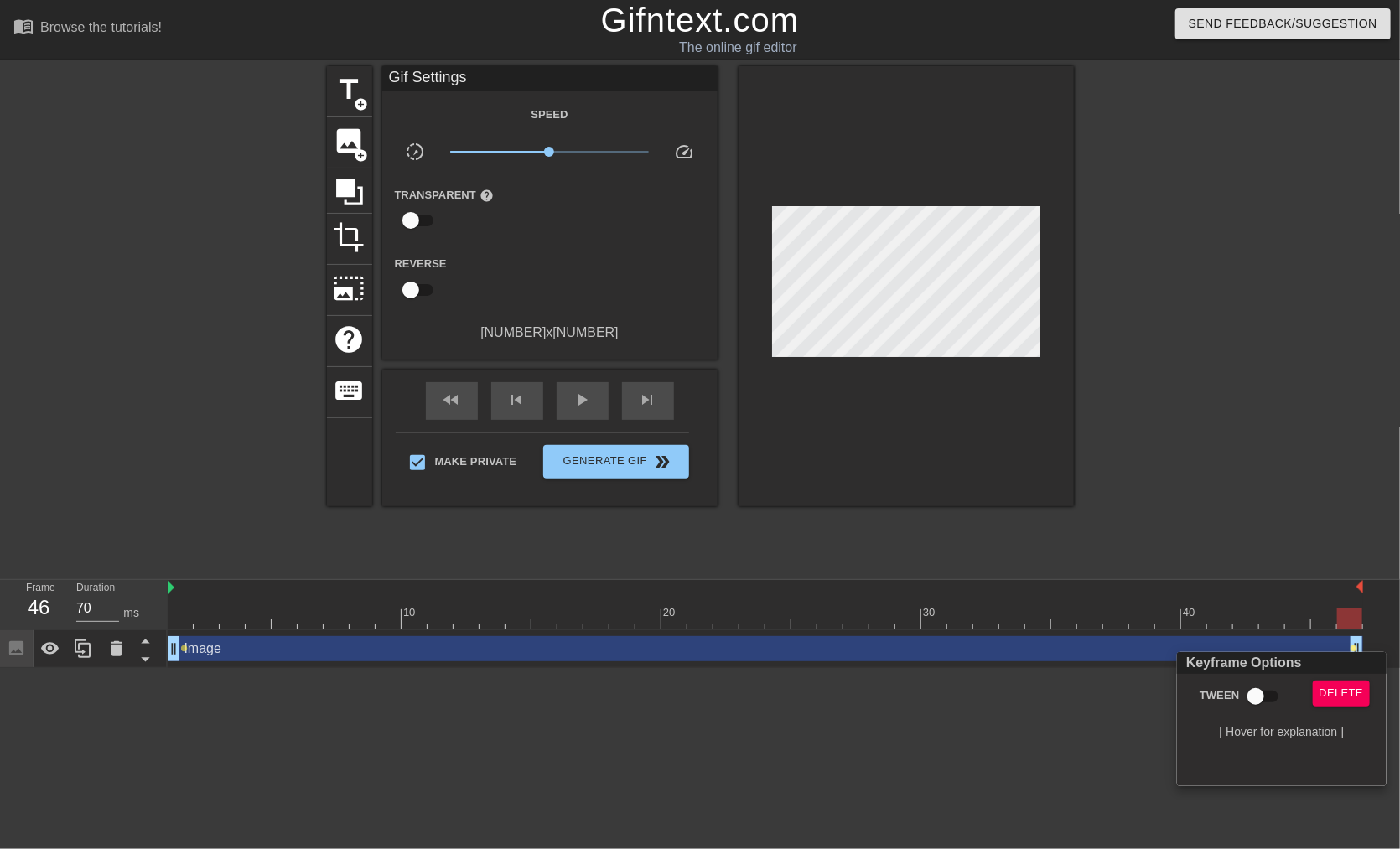 click at bounding box center (700, 424) 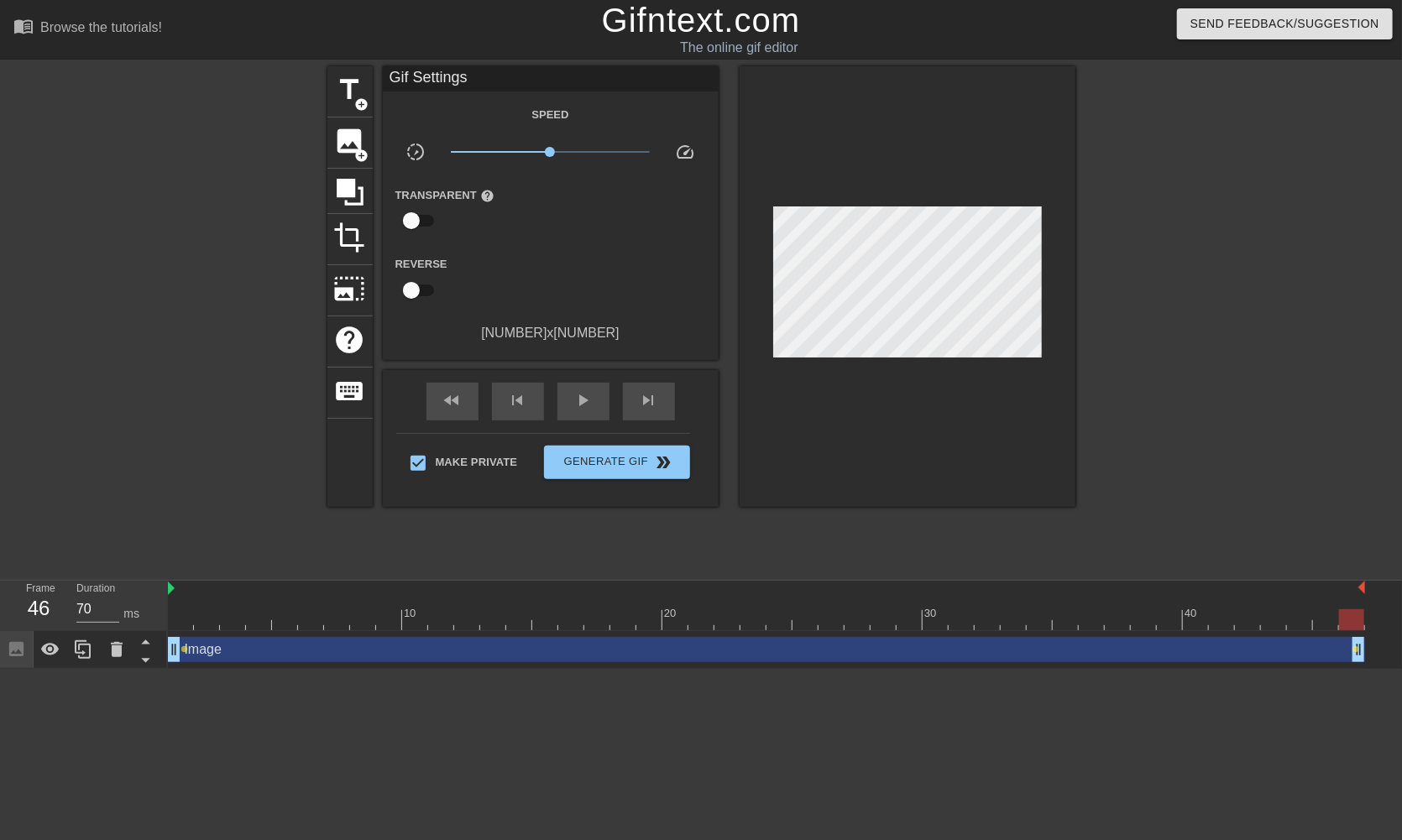 click on "lens" at bounding box center [185, 649] 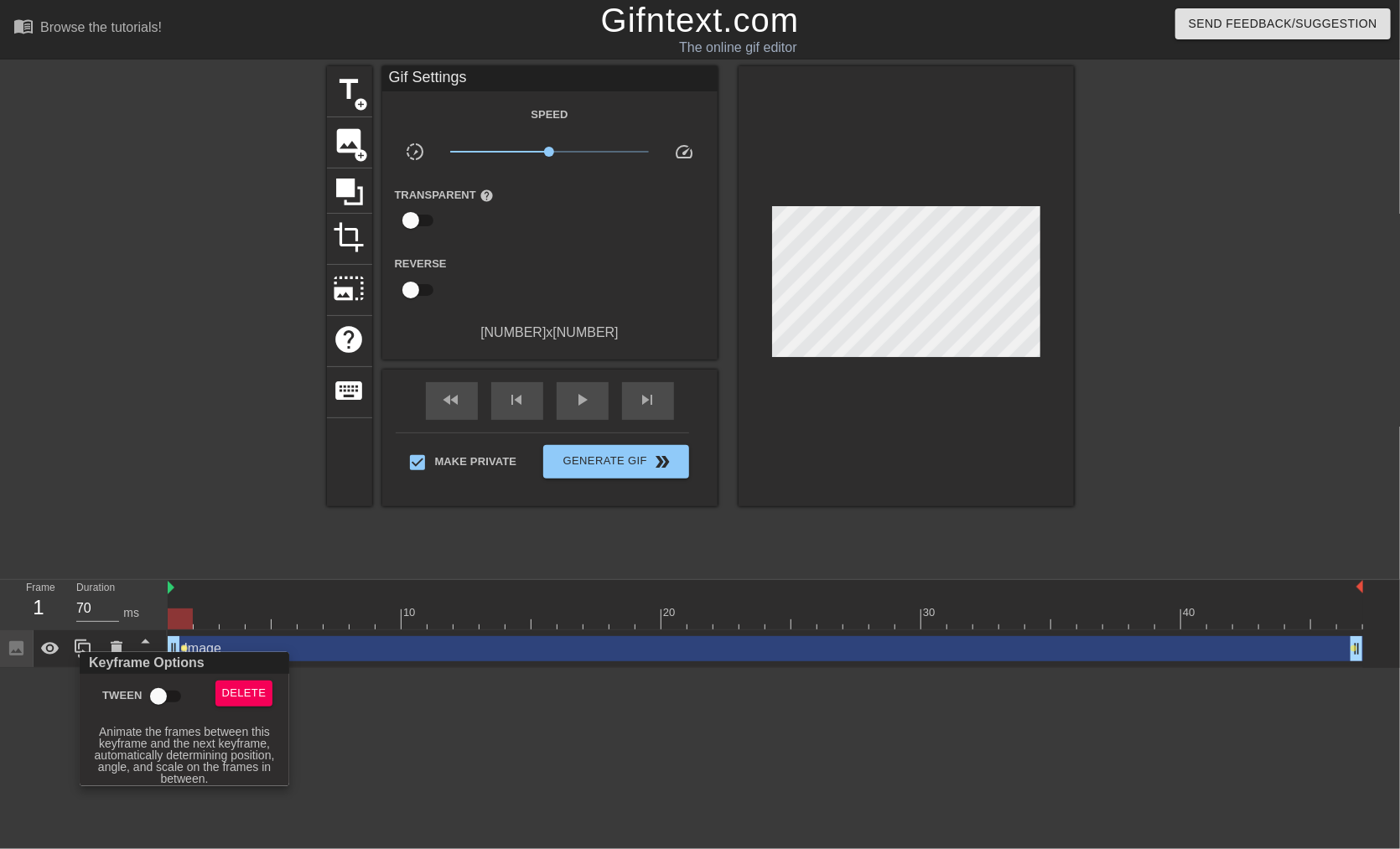 click on "Tween" at bounding box center [158, 696] 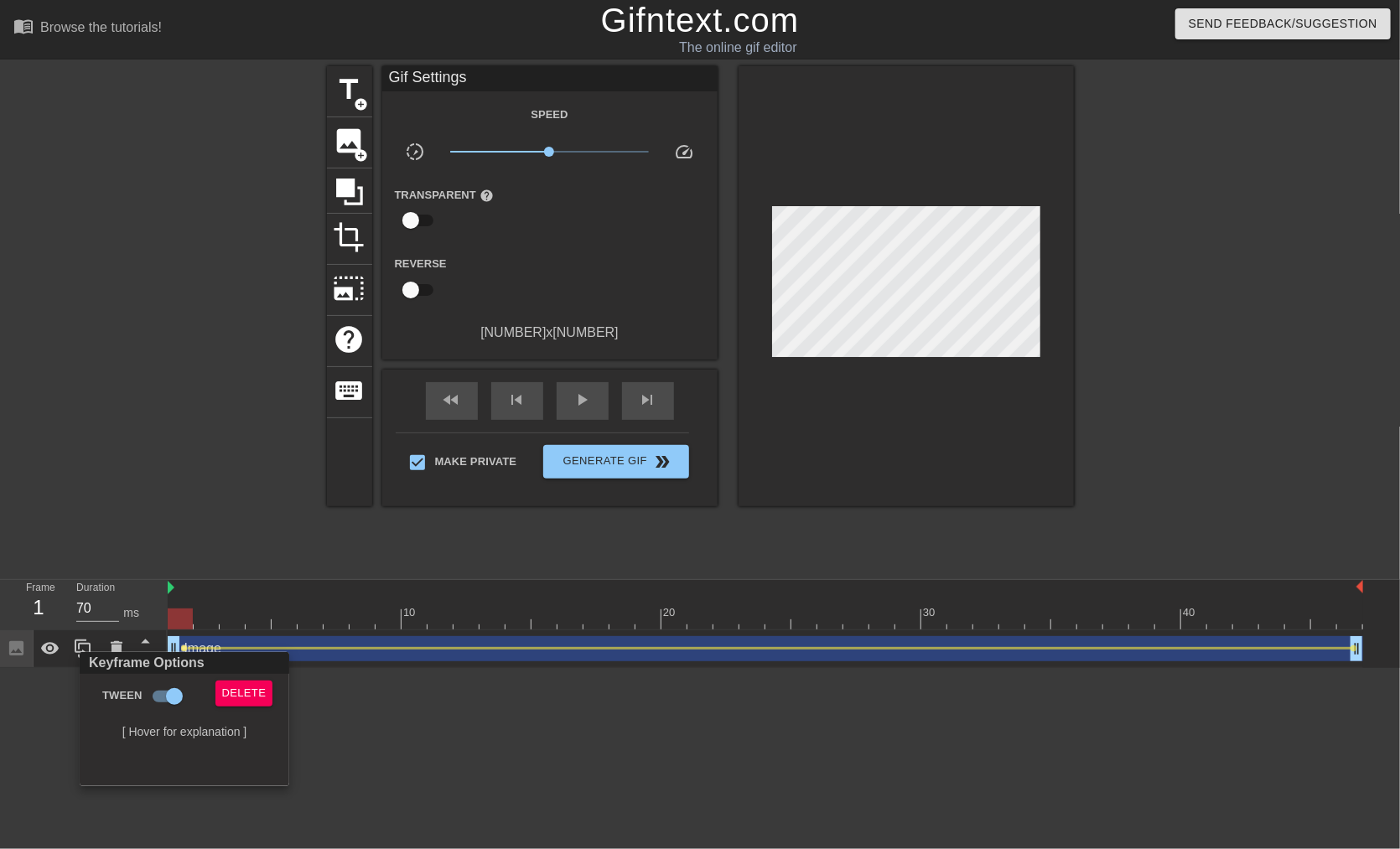 click at bounding box center [700, 424] 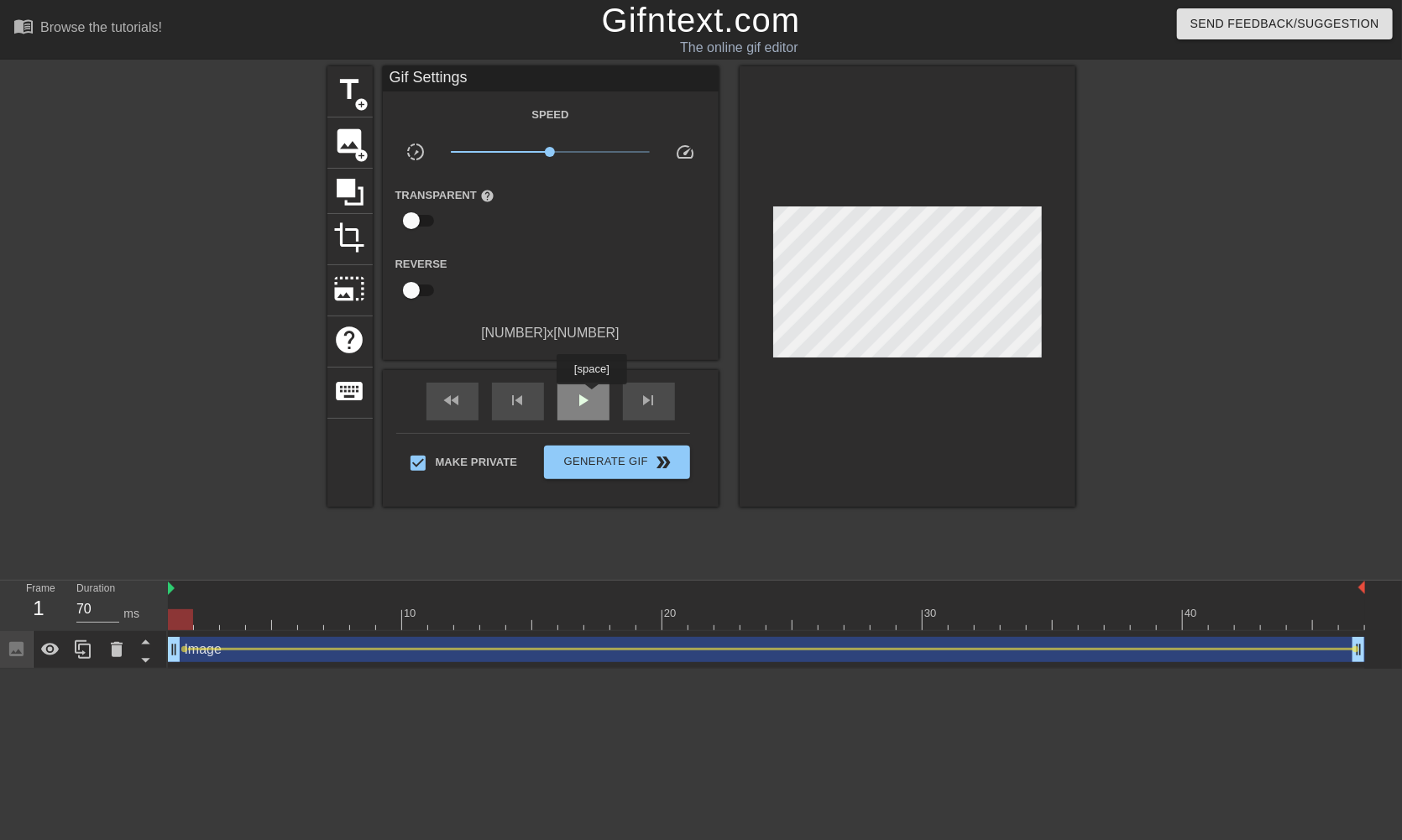 click on "play_arrow" at bounding box center [583, 400] 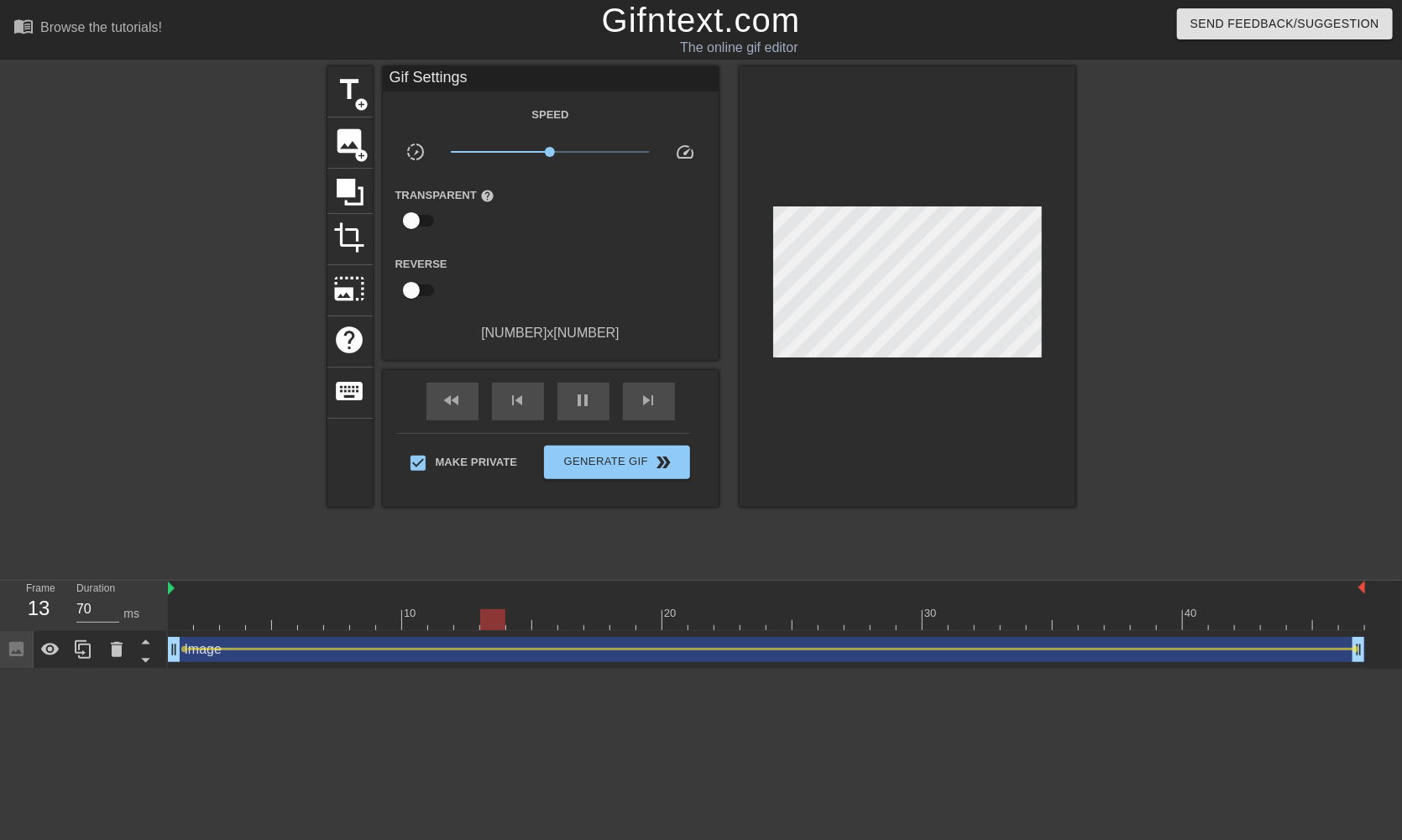 click at bounding box center (766, 619) 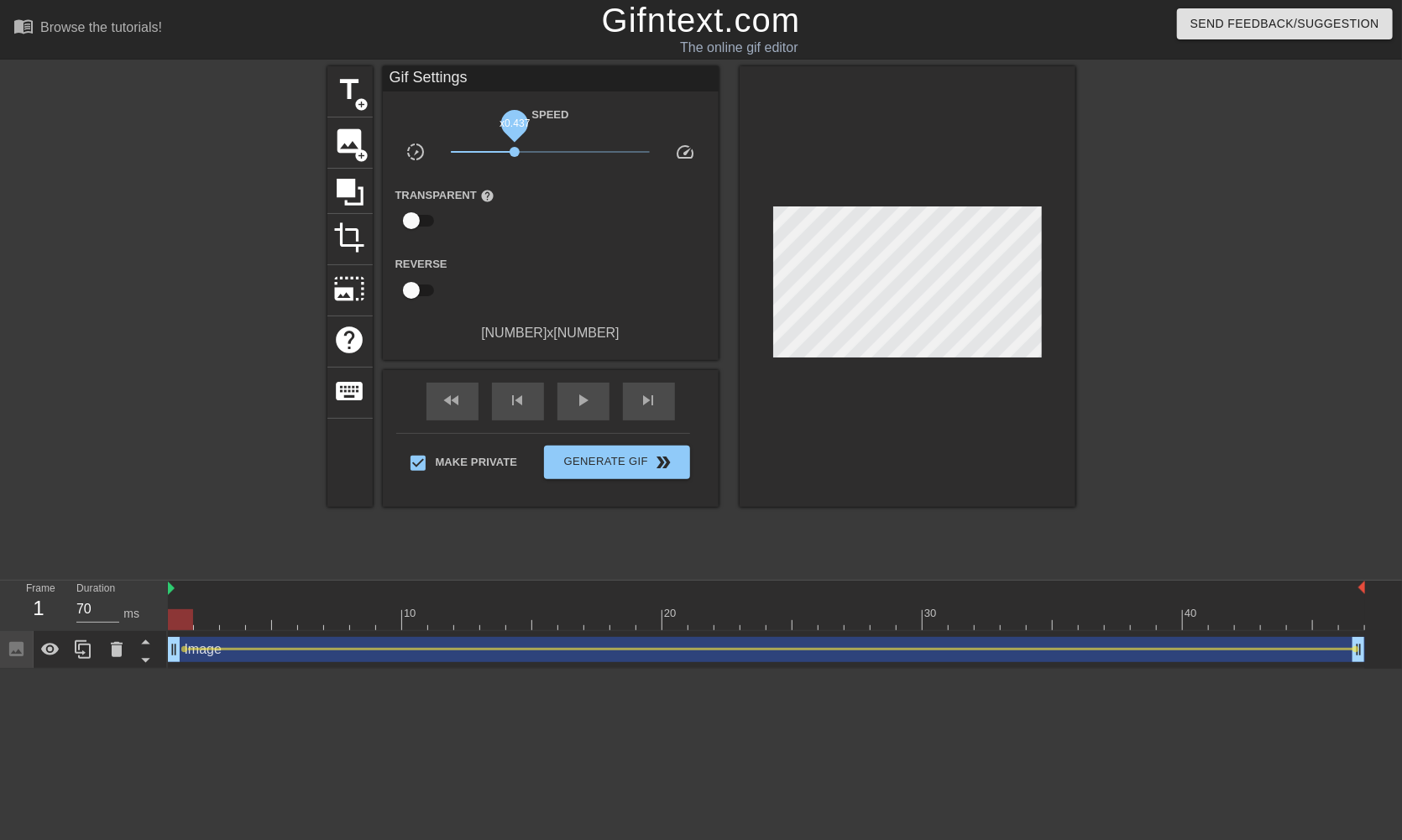drag, startPoint x: 544, startPoint y: 147, endPoint x: 515, endPoint y: 149, distance: 29.068884 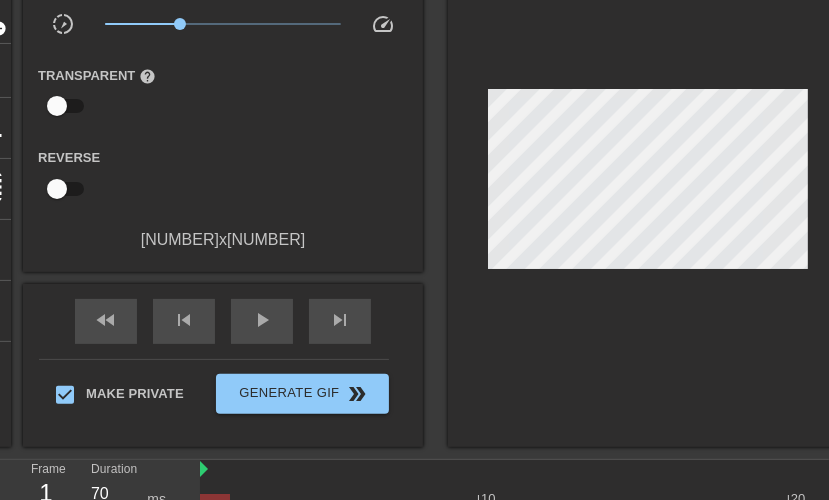 scroll, scrollTop: 170, scrollLeft: 0, axis: vertical 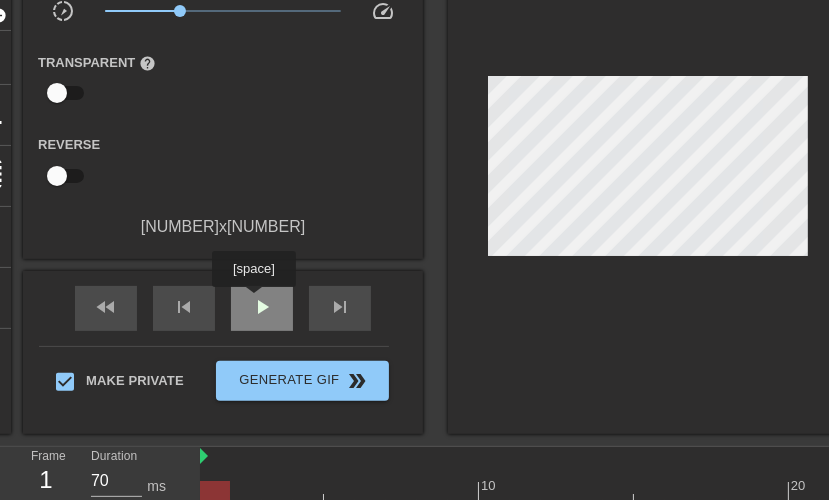click on "play_arrow" at bounding box center [262, 307] 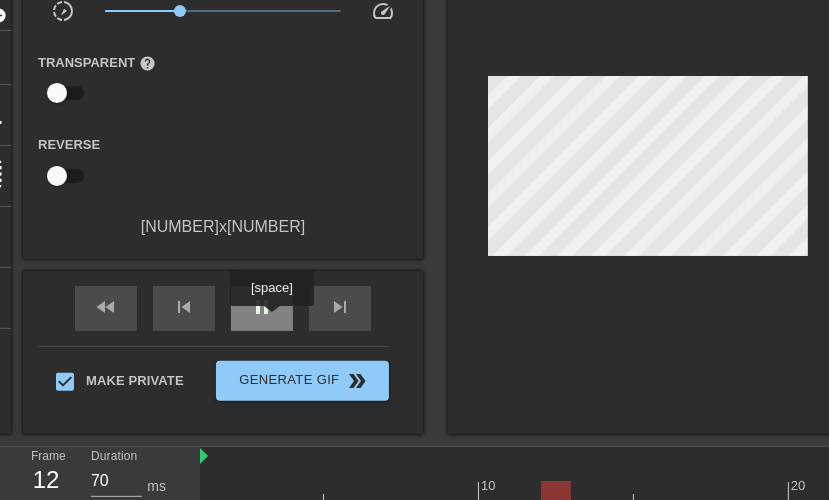 click on "pause" at bounding box center [262, 308] 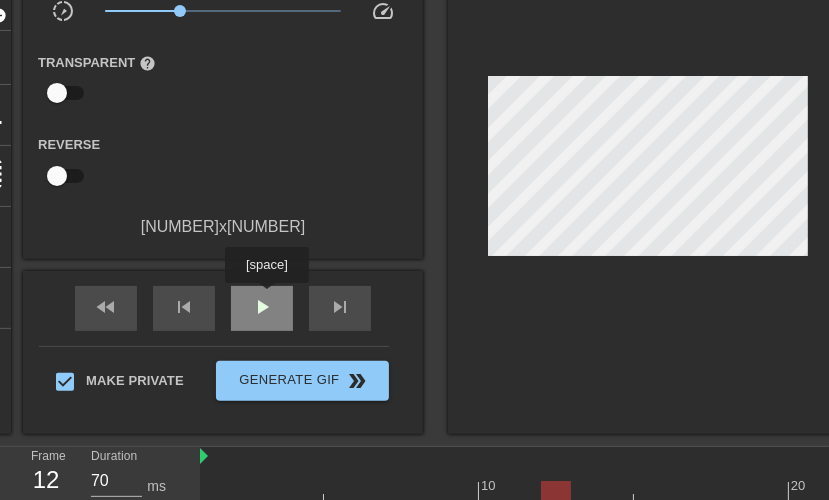 click on "play_arrow" at bounding box center (262, 307) 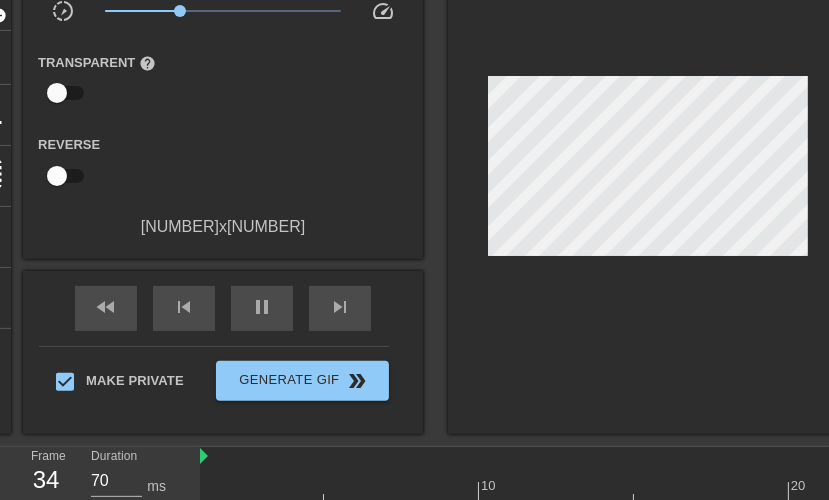 click on "x0.437" at bounding box center (223, 11) 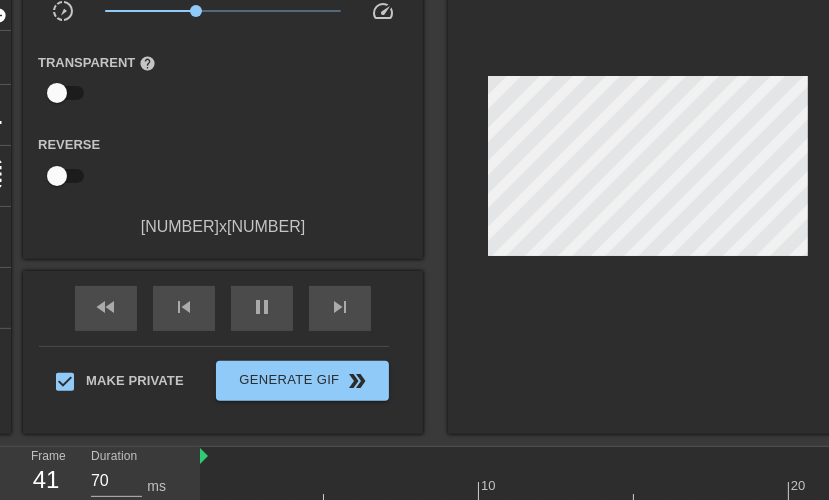 click on "x0.589" at bounding box center (223, 11) 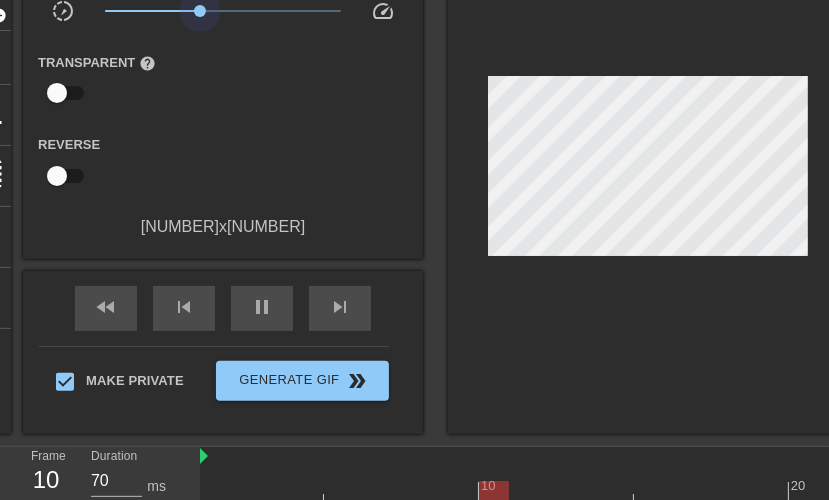 click on "x0.638" at bounding box center [223, 11] 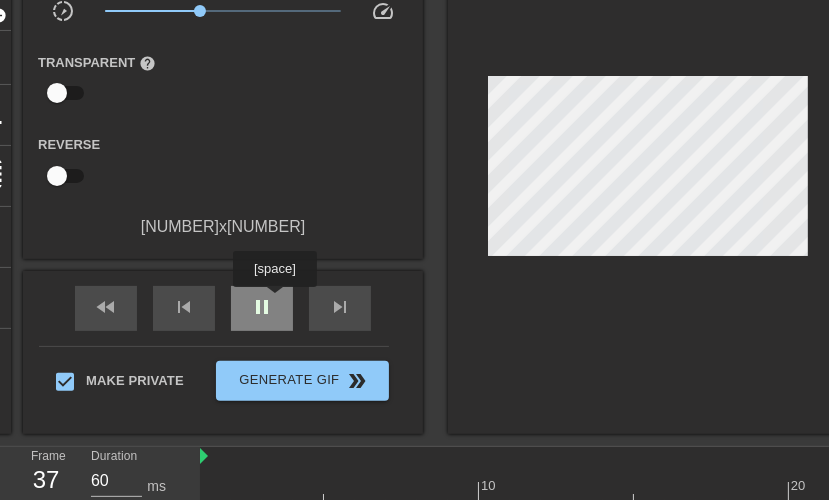 click on "pause" at bounding box center (262, 308) 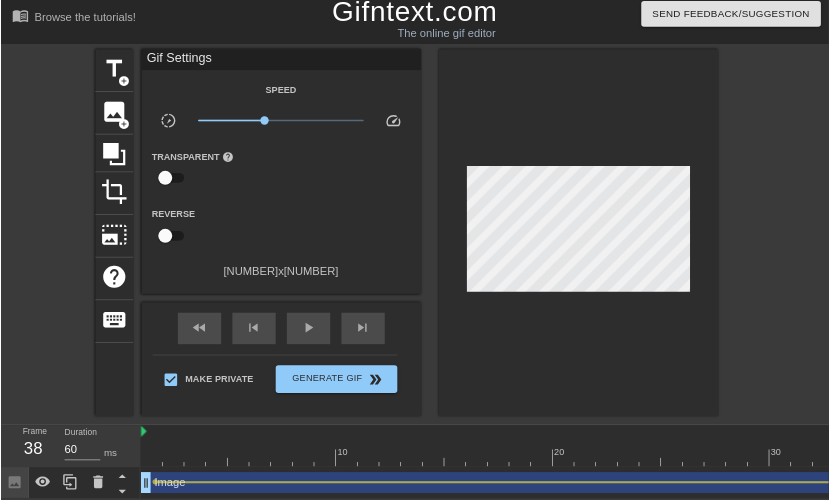 scroll, scrollTop: 0, scrollLeft: 0, axis: both 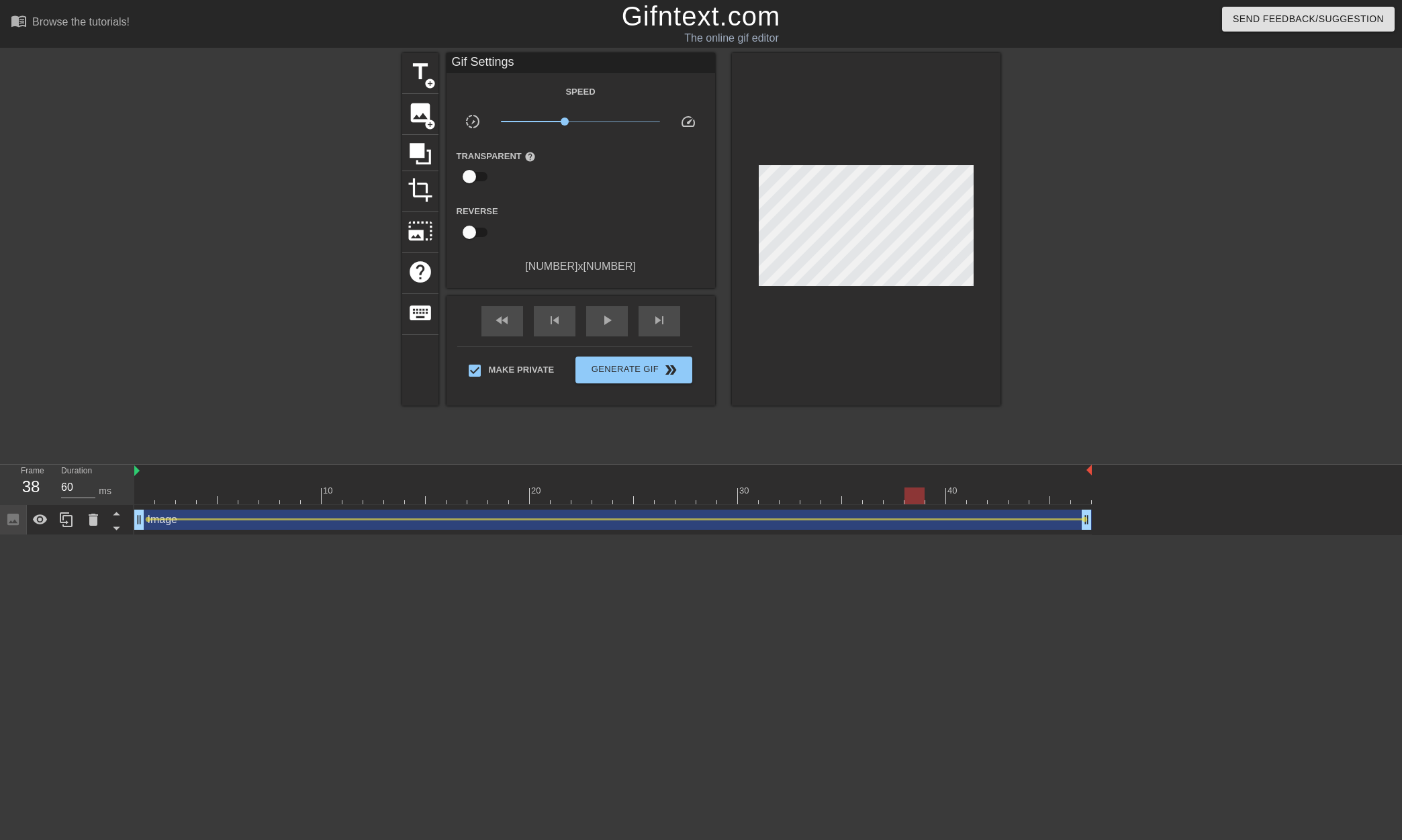 type on "70" 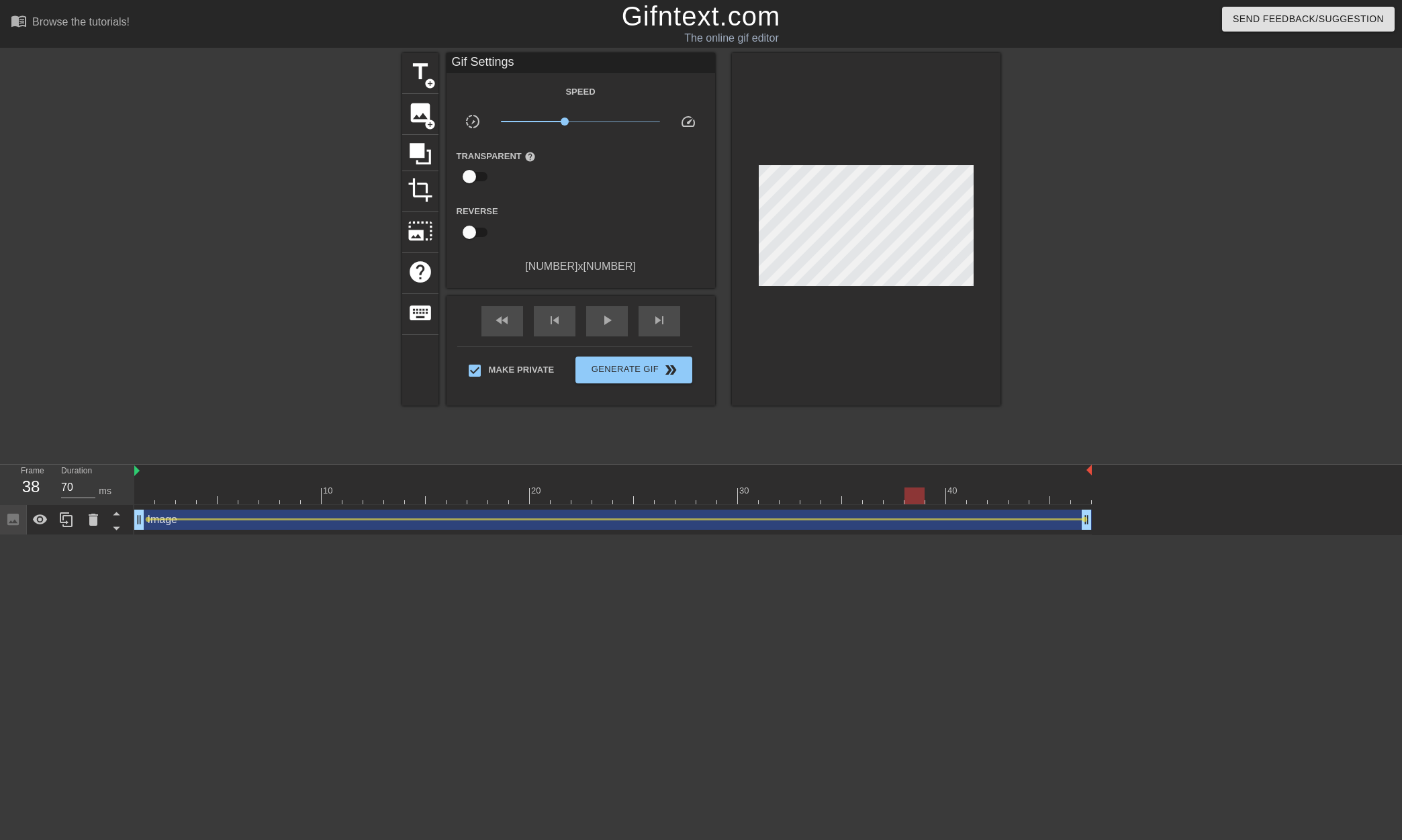 click at bounding box center (613, 496) 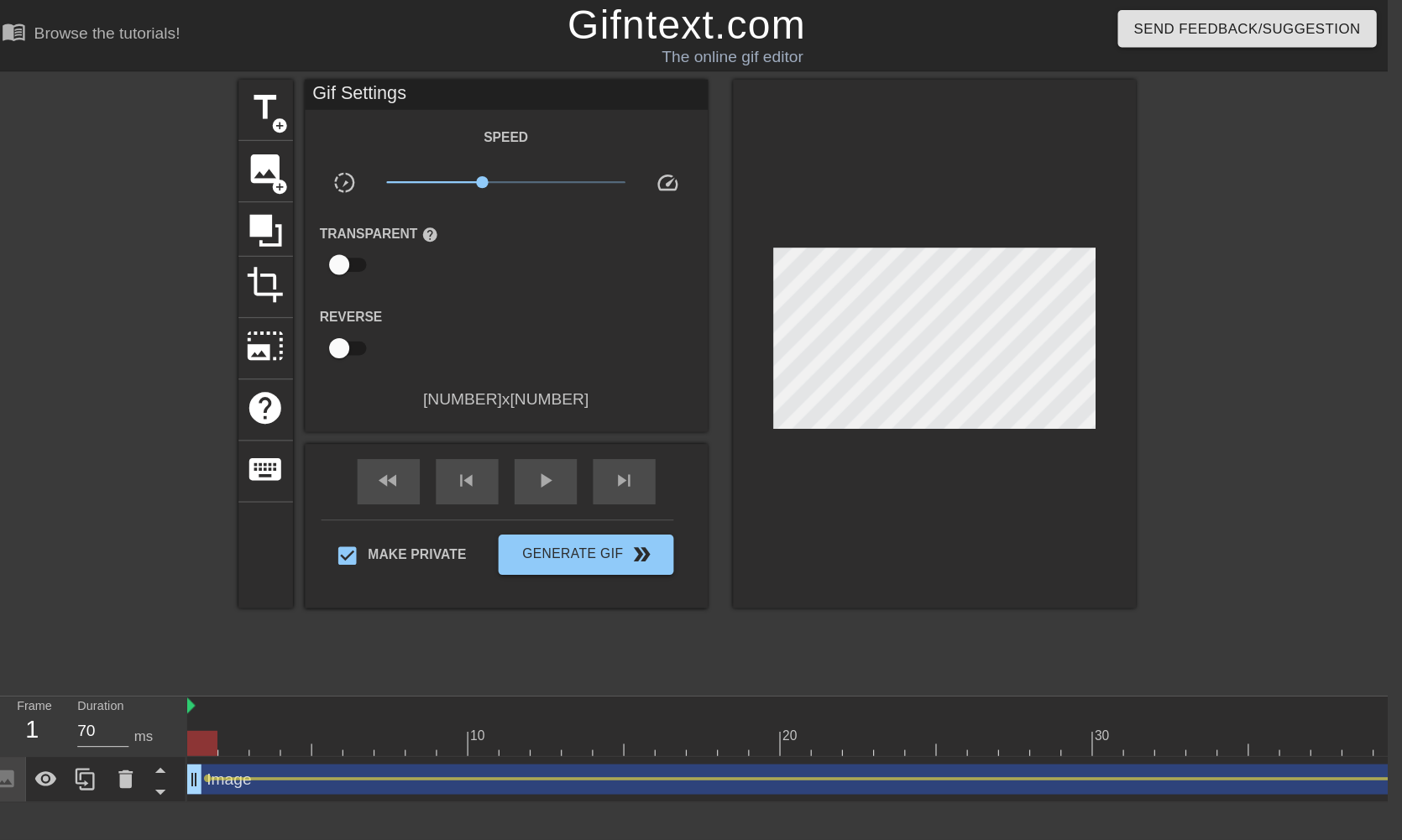 scroll, scrollTop: 0, scrollLeft: 12, axis: horizontal 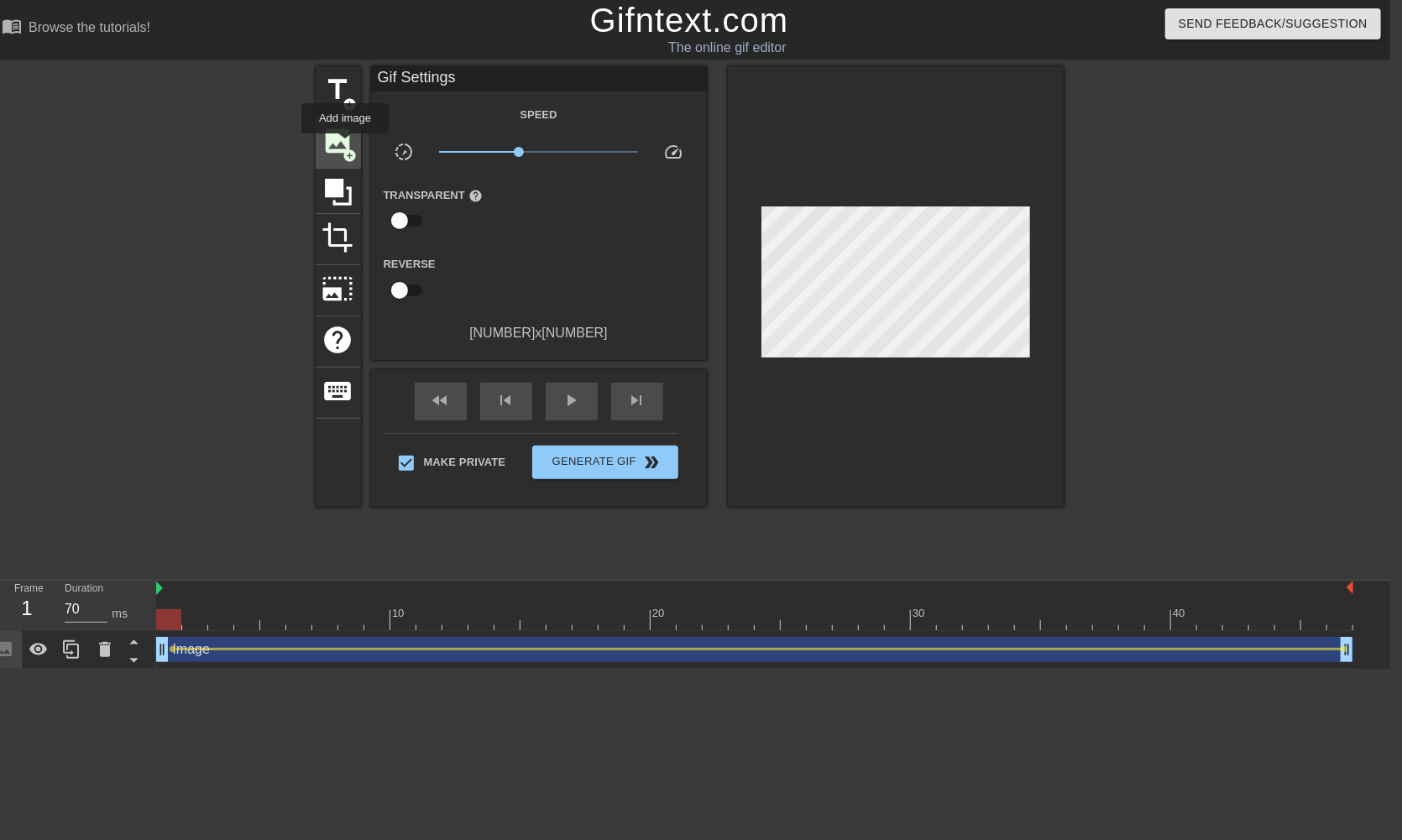 click on "add_circle" at bounding box center [350, 155] 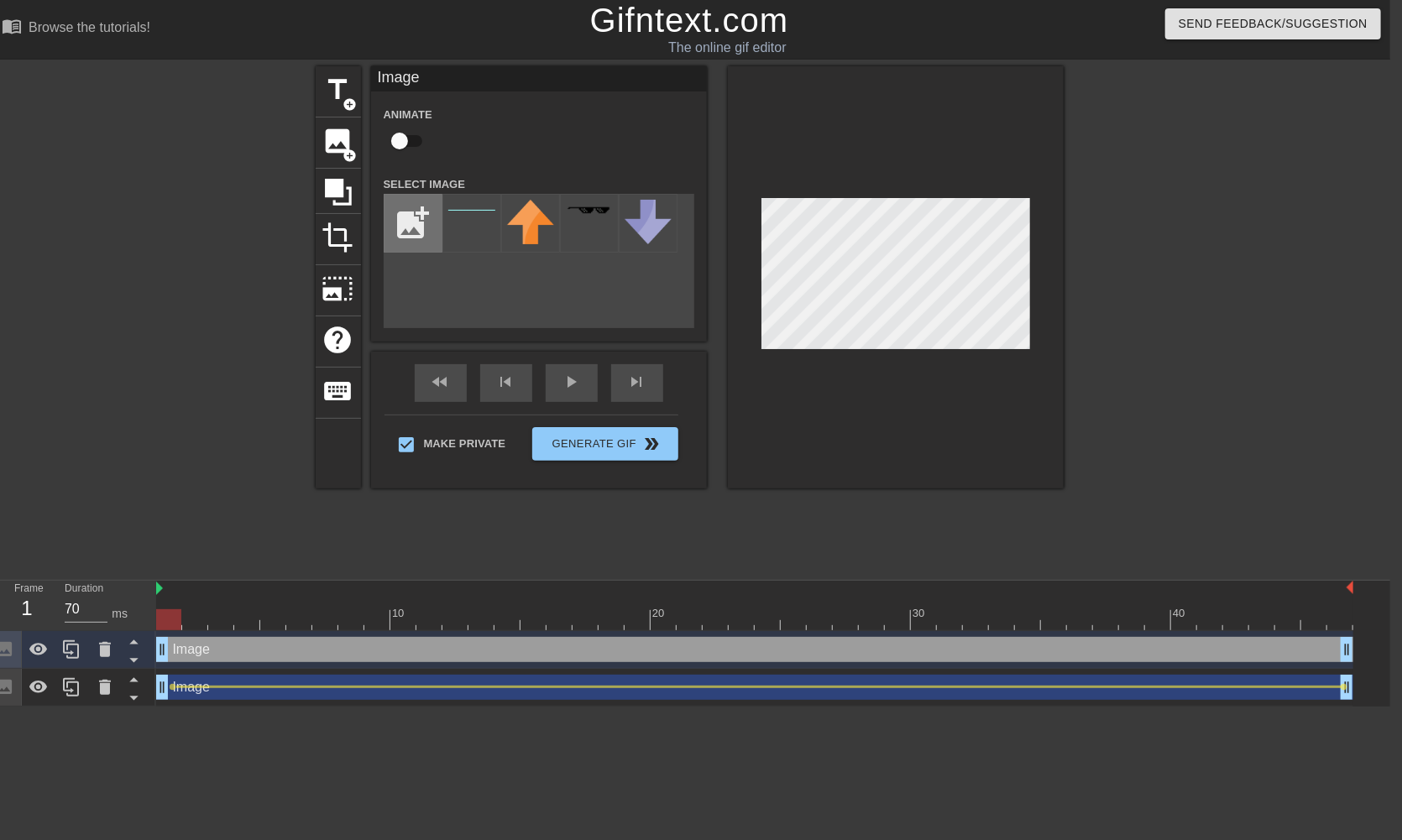 click at bounding box center [413, 223] 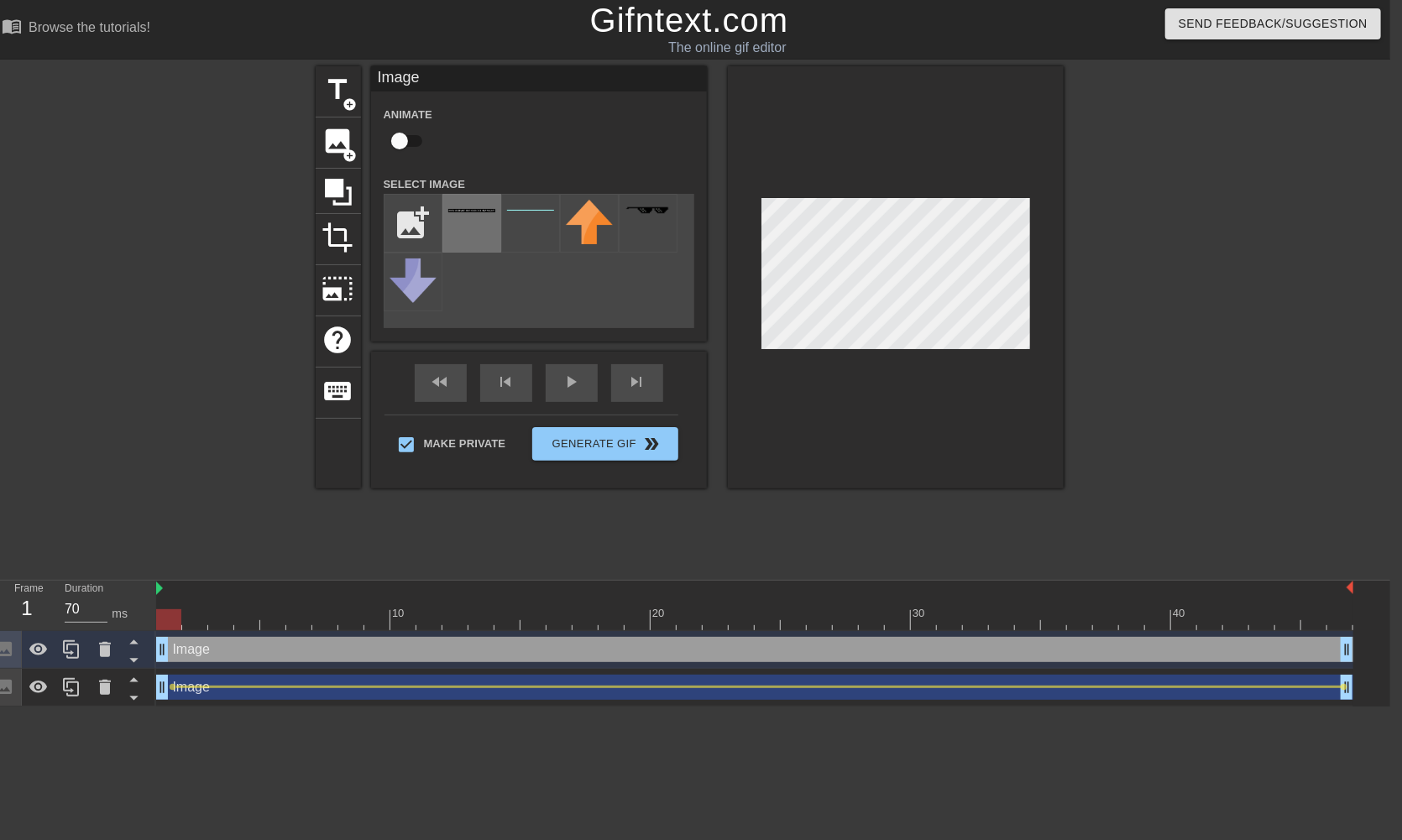 click at bounding box center (472, 223) 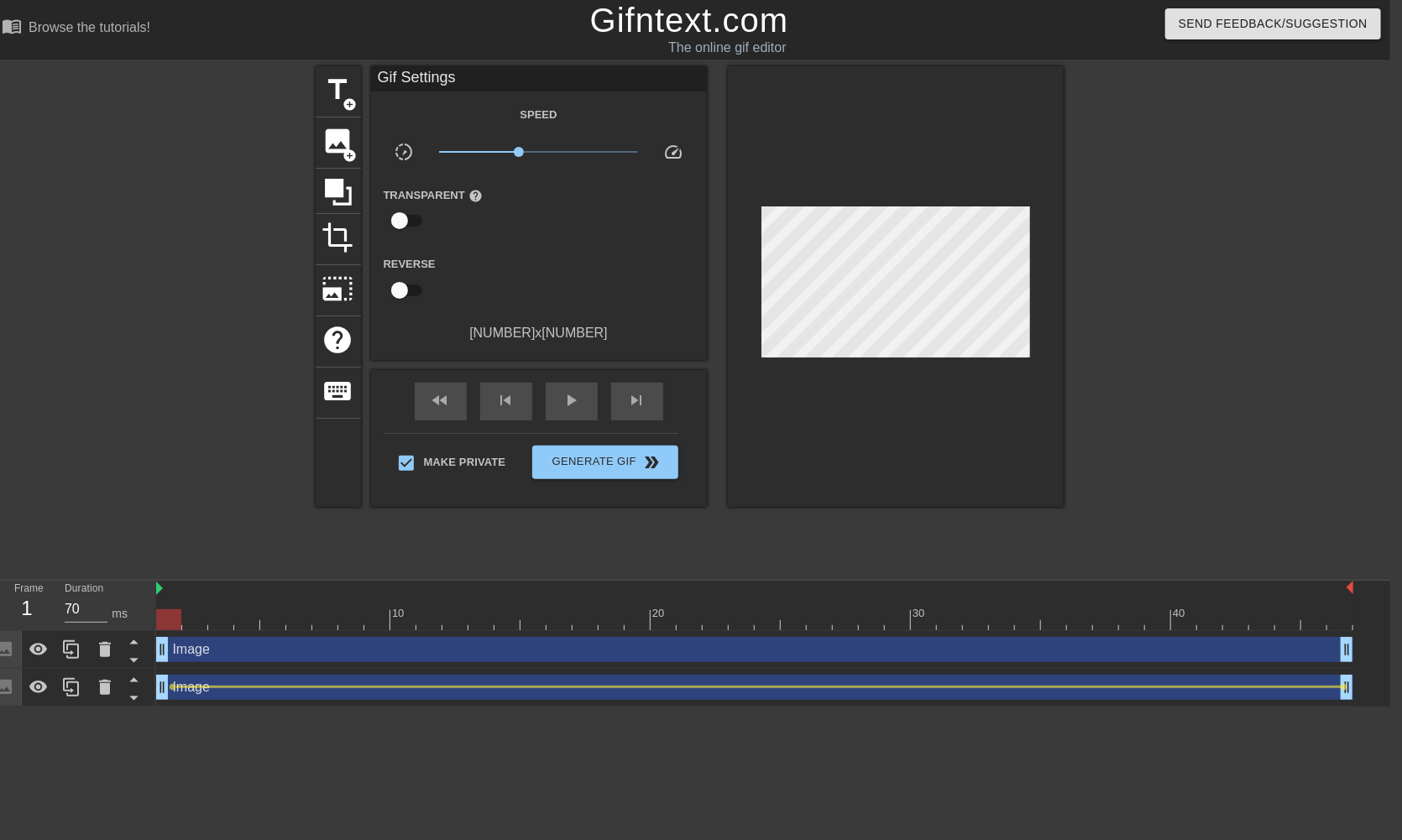click at bounding box center [896, 286] 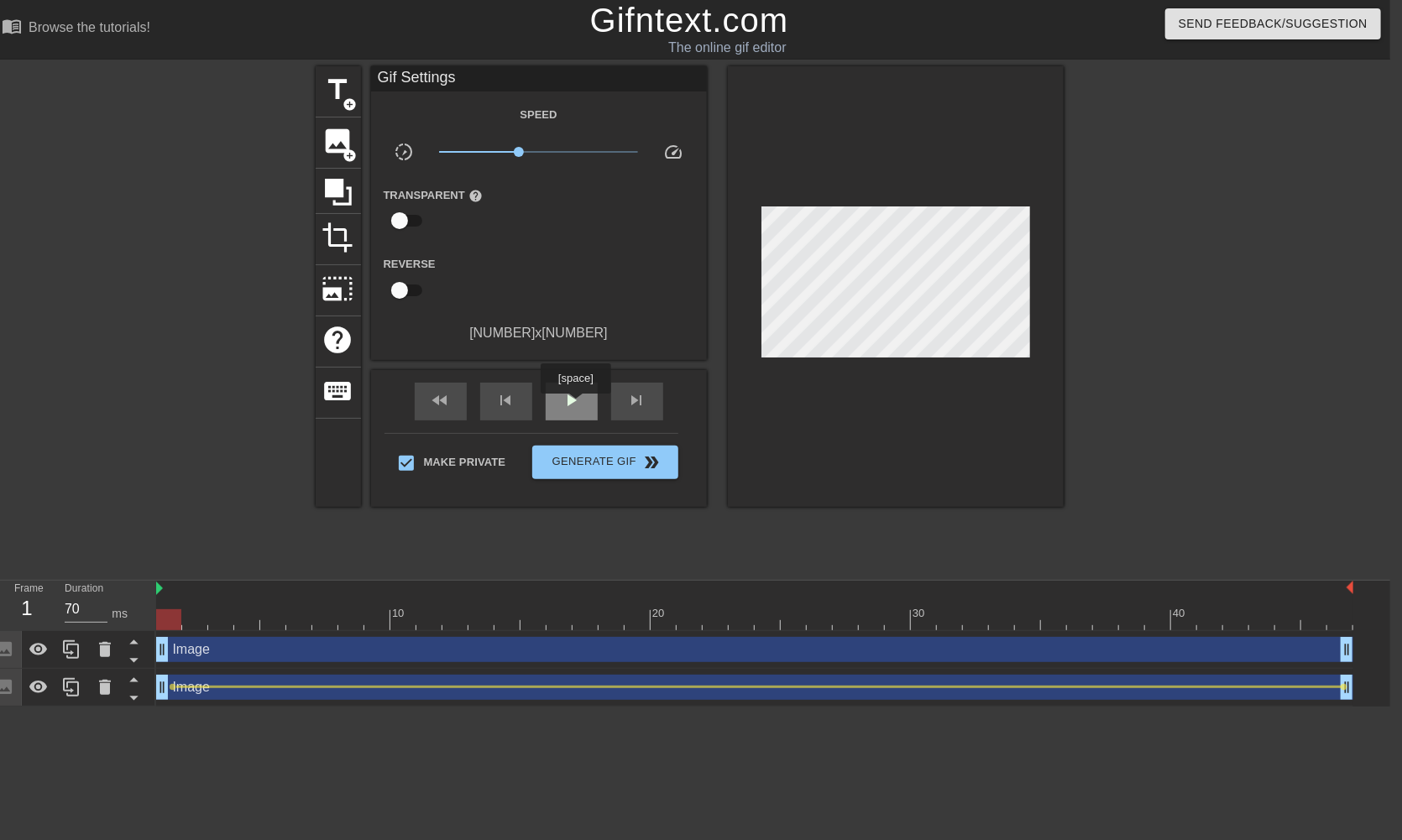 click on "play_arrow" at bounding box center [572, 400] 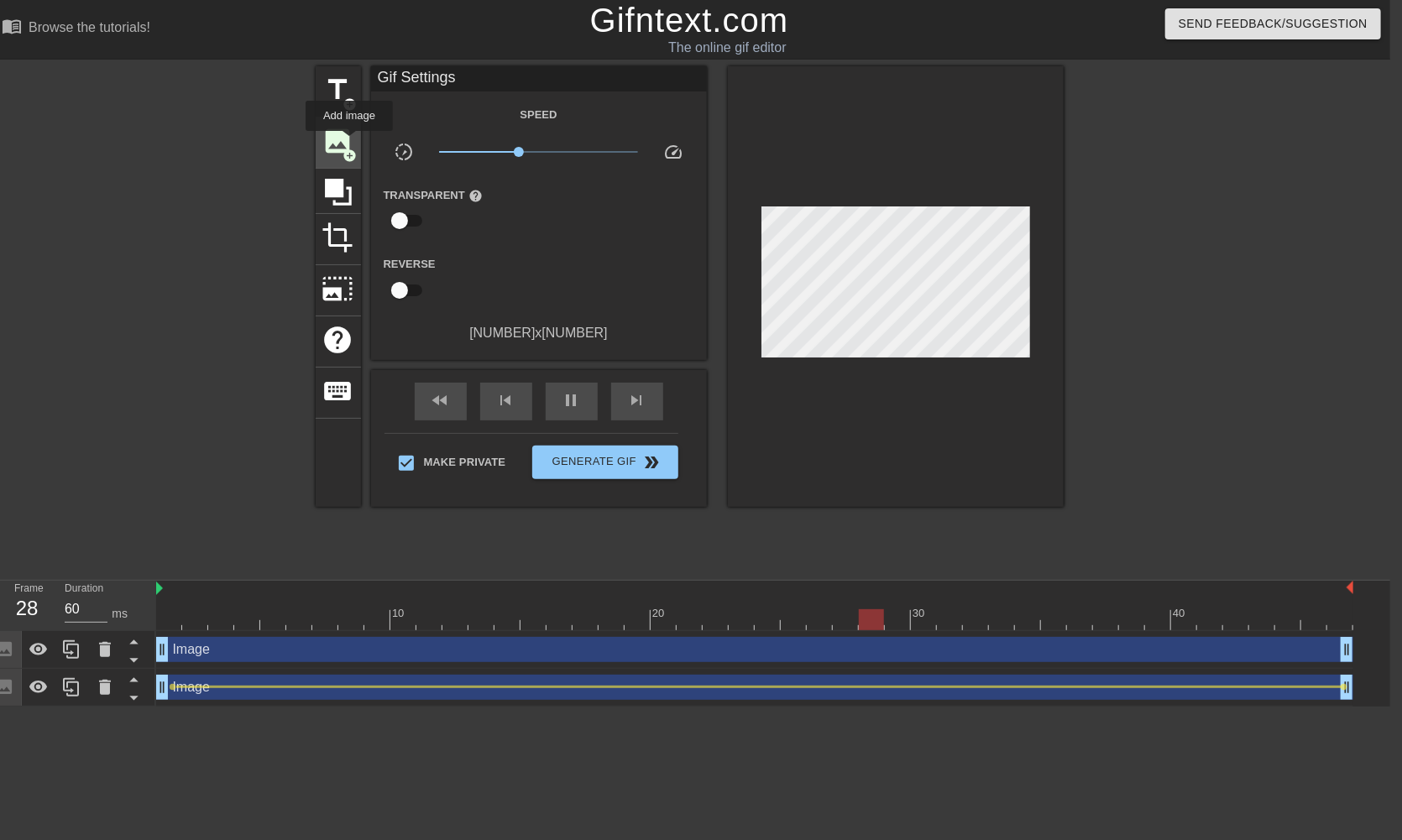 click on "image" at bounding box center (338, 141) 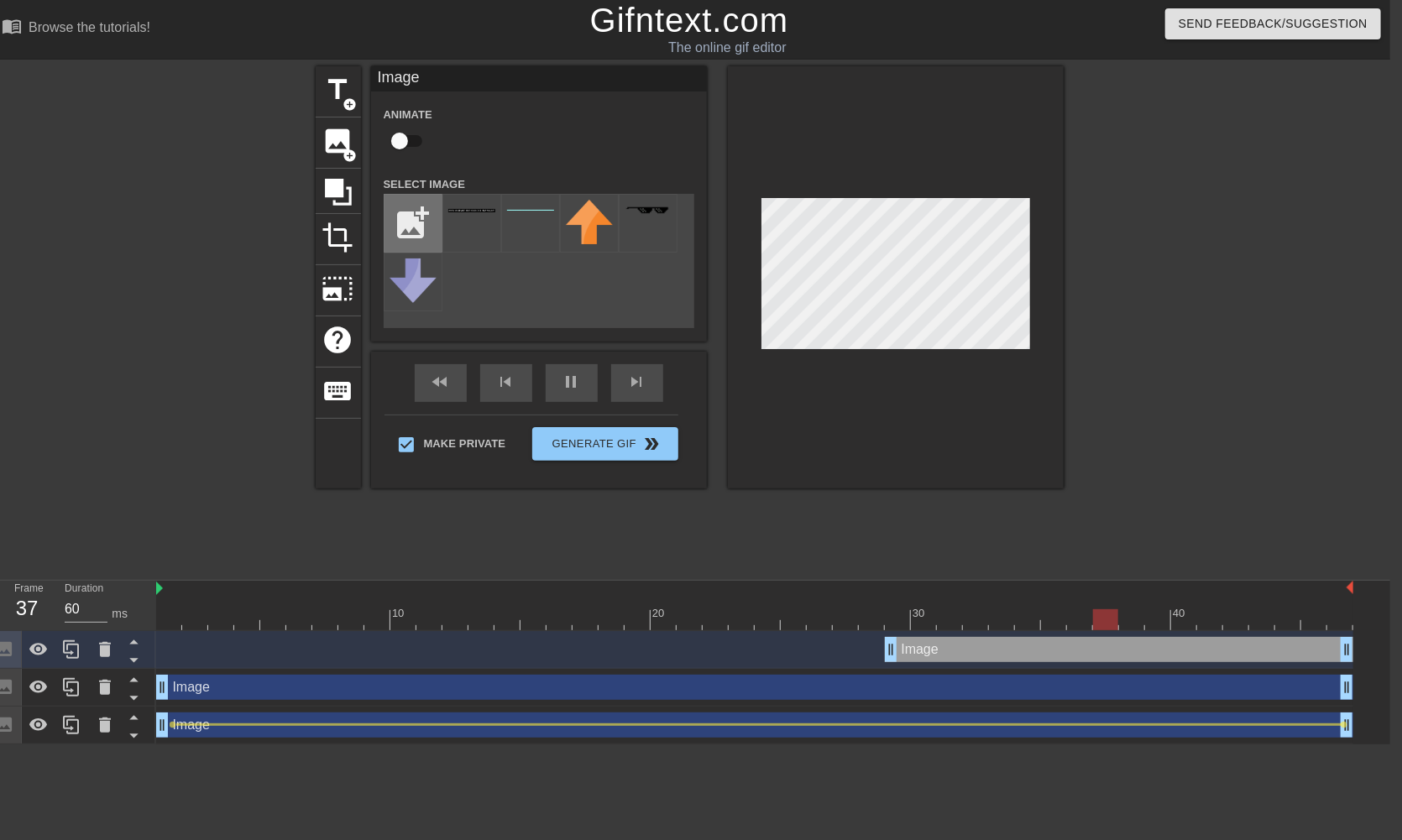 click at bounding box center (413, 223) 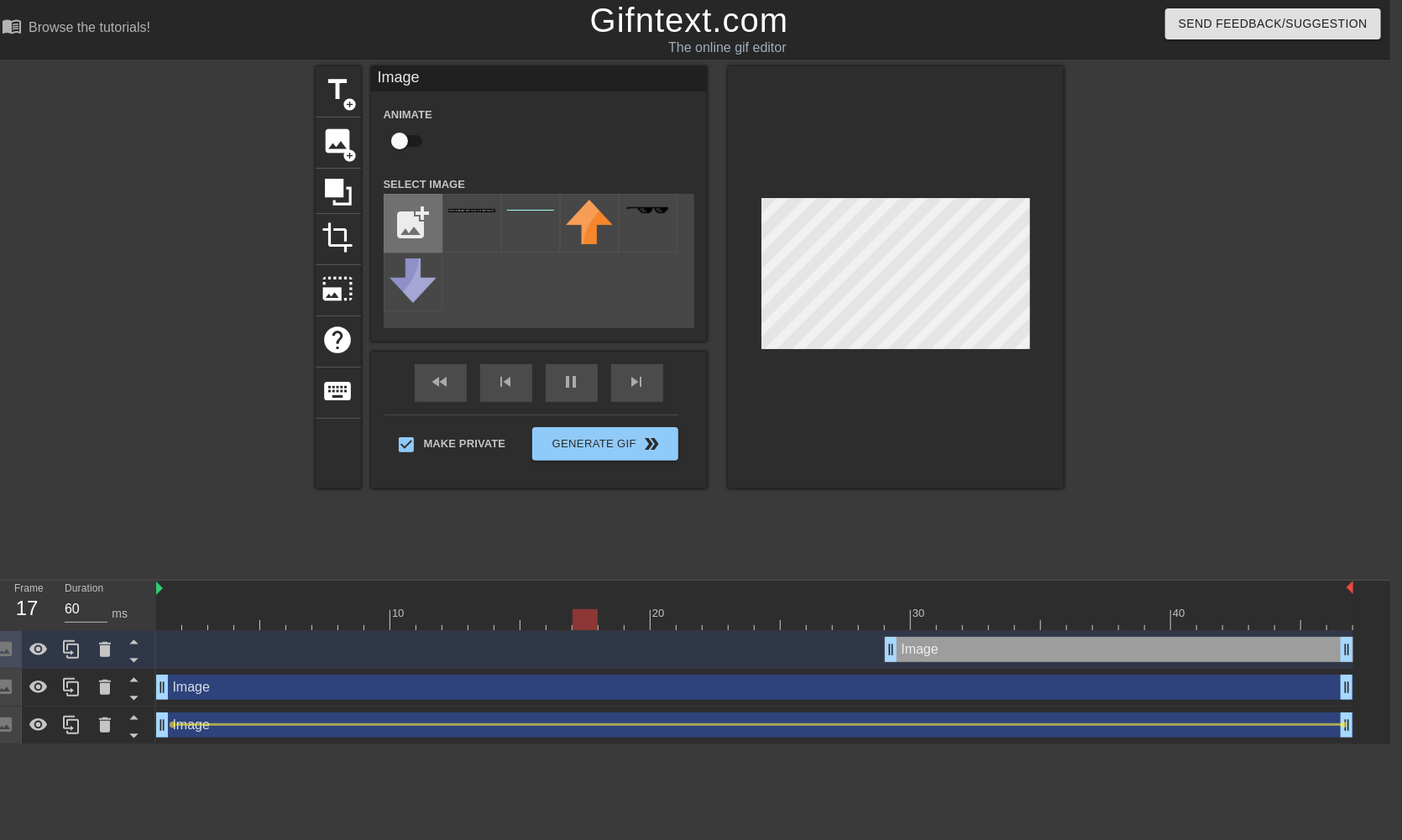 type on "70" 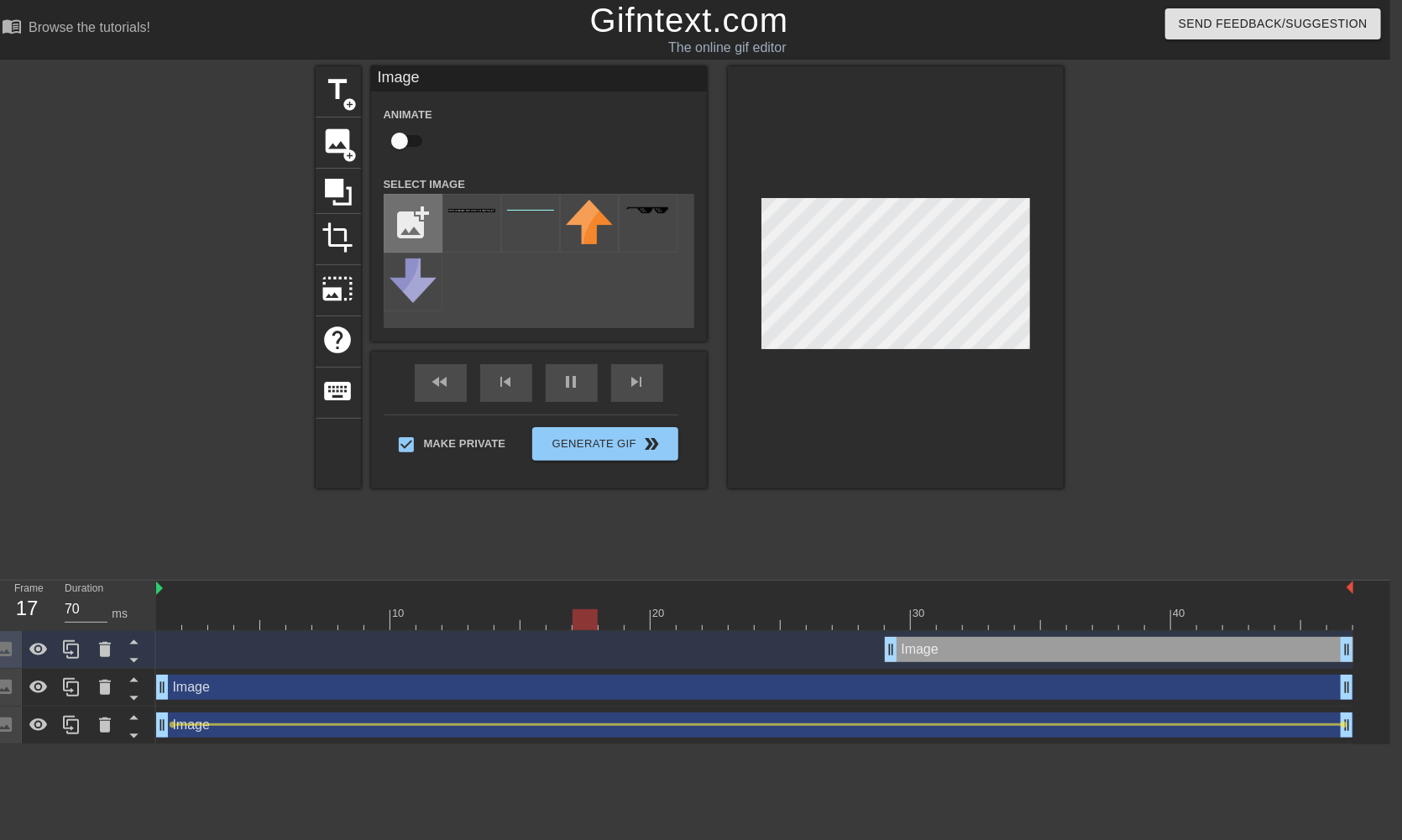 type on "C:\fakepath\[FILENAME].png" 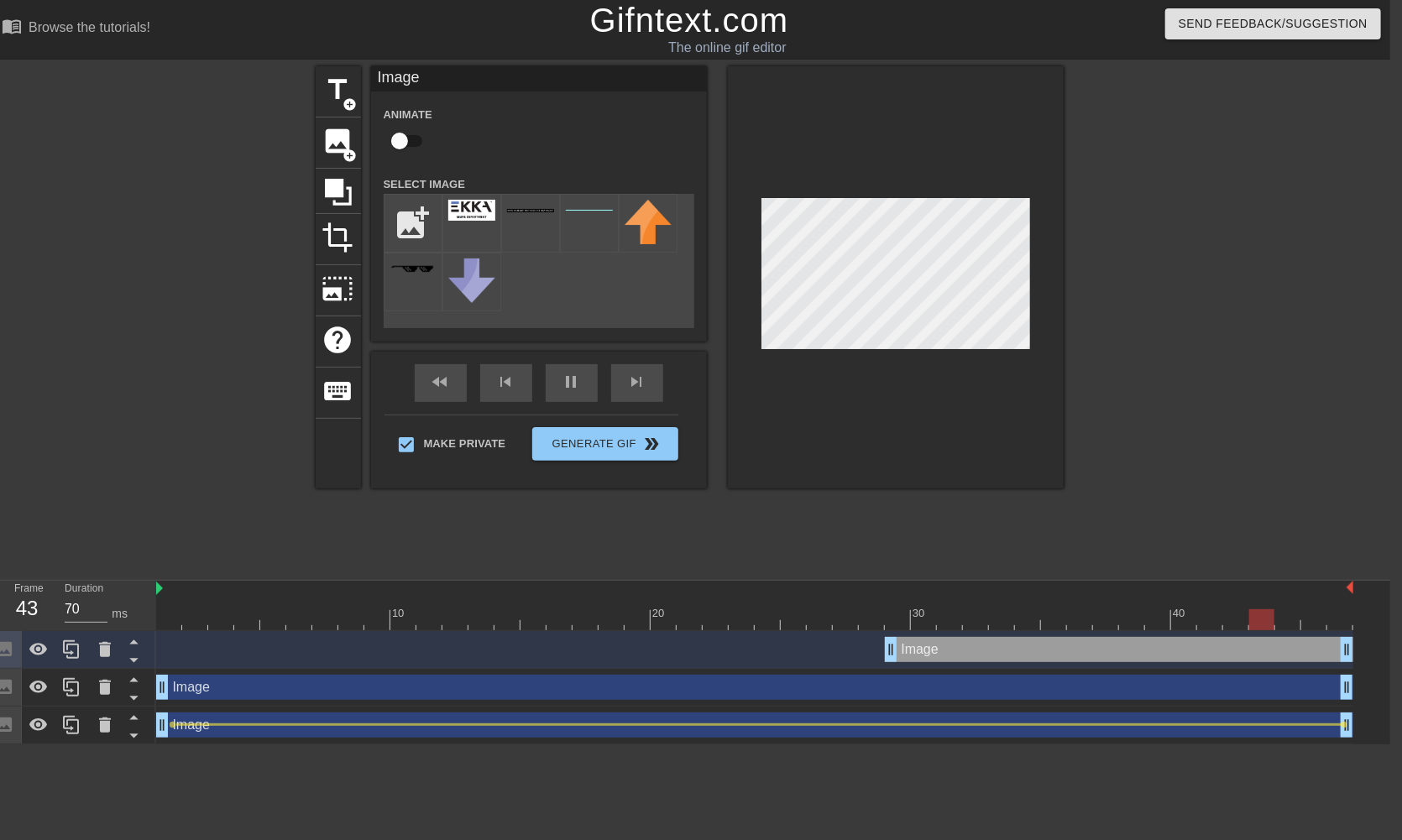 click at bounding box center (755, 619) 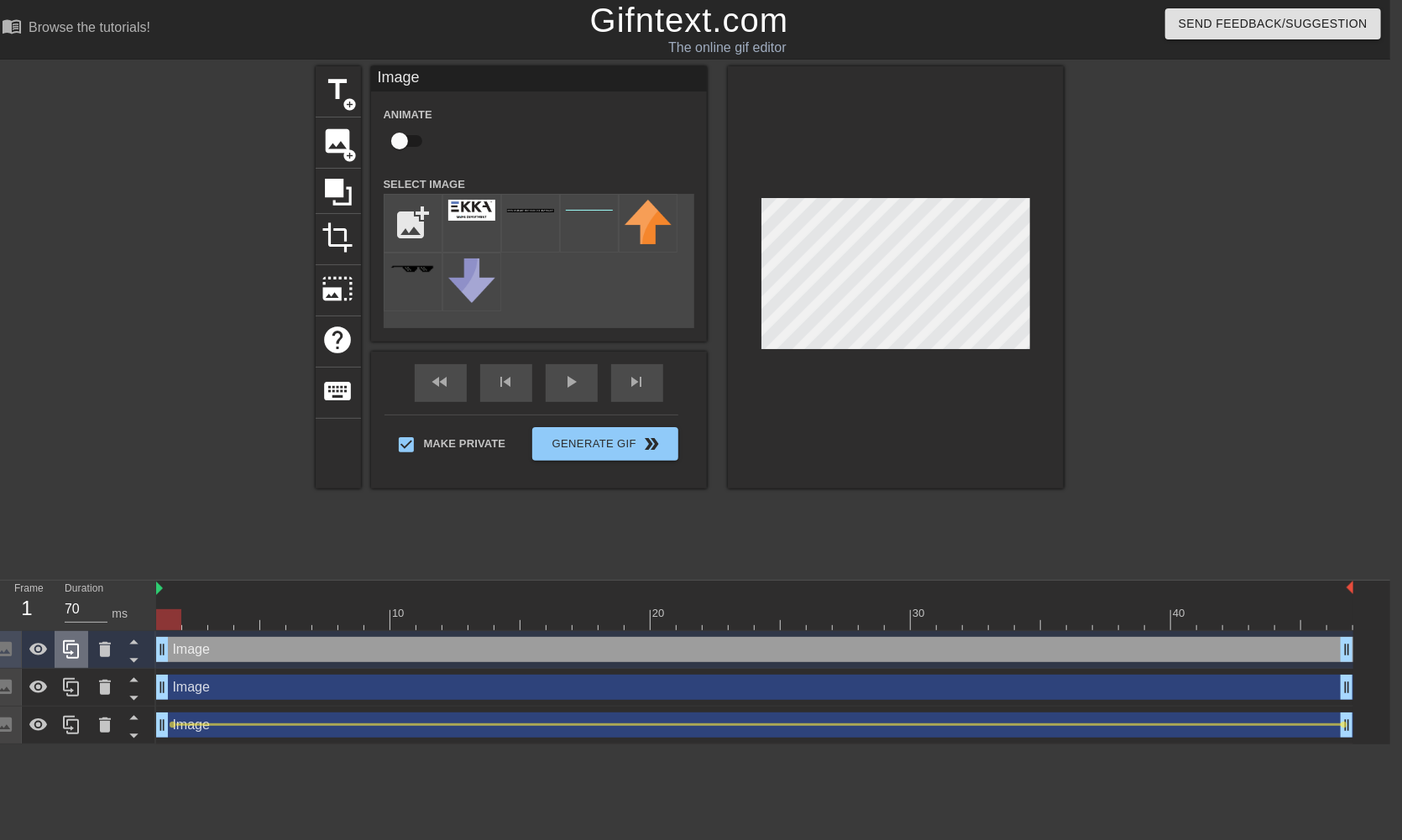 drag, startPoint x: 893, startPoint y: 649, endPoint x: 67, endPoint y: 653, distance: 826.0097 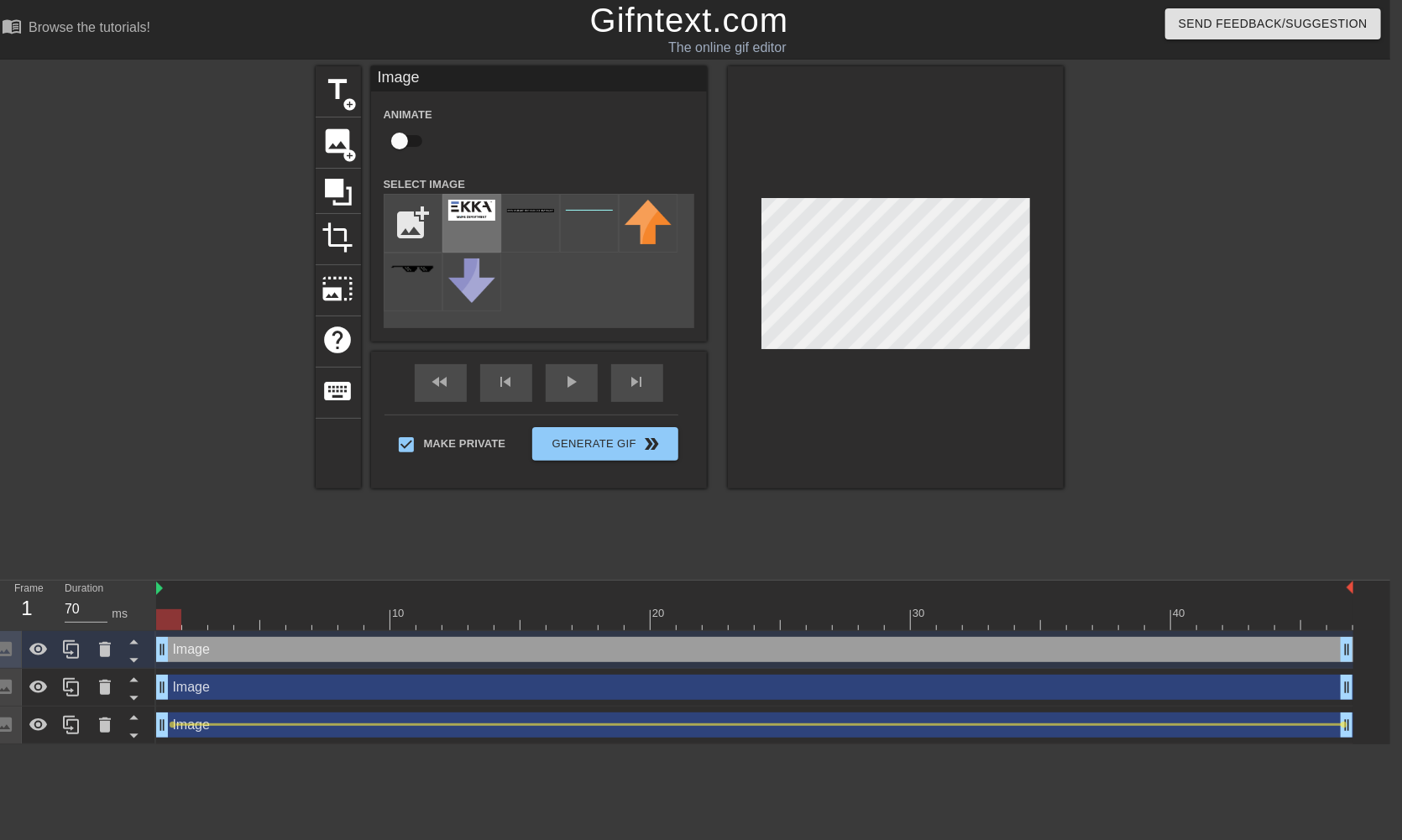 click at bounding box center [472, 223] 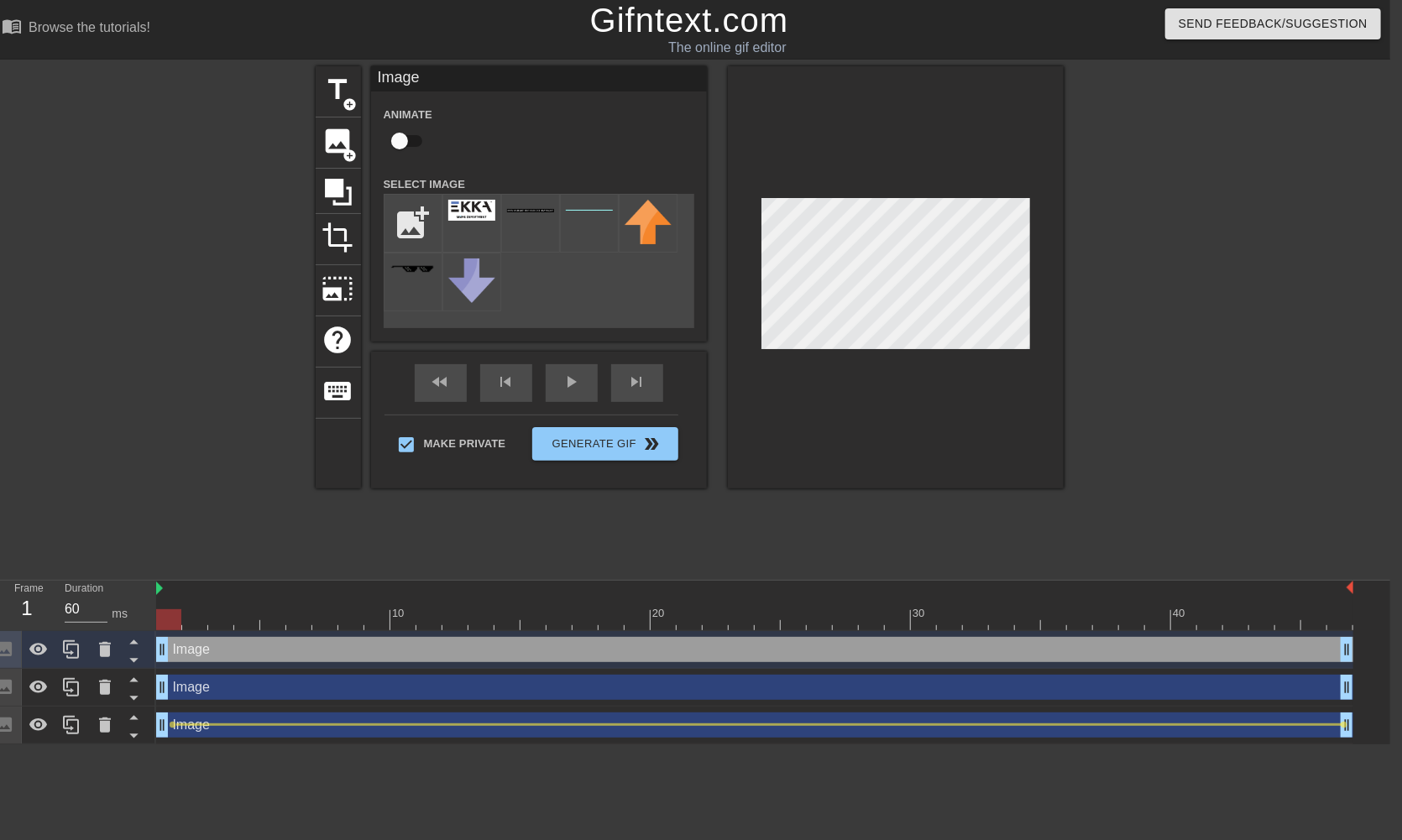 click at bounding box center [755, 619] 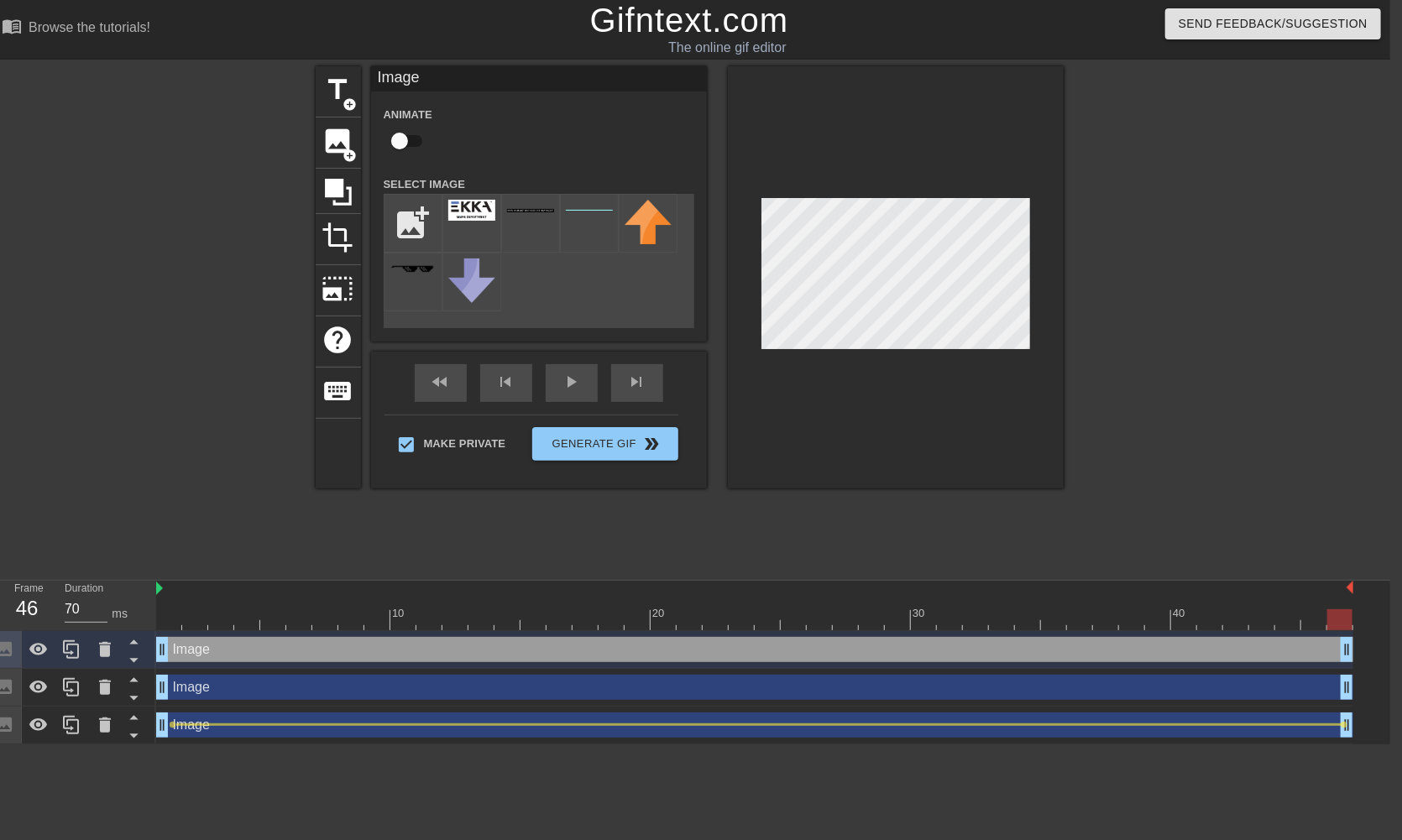 click at bounding box center [755, 619] 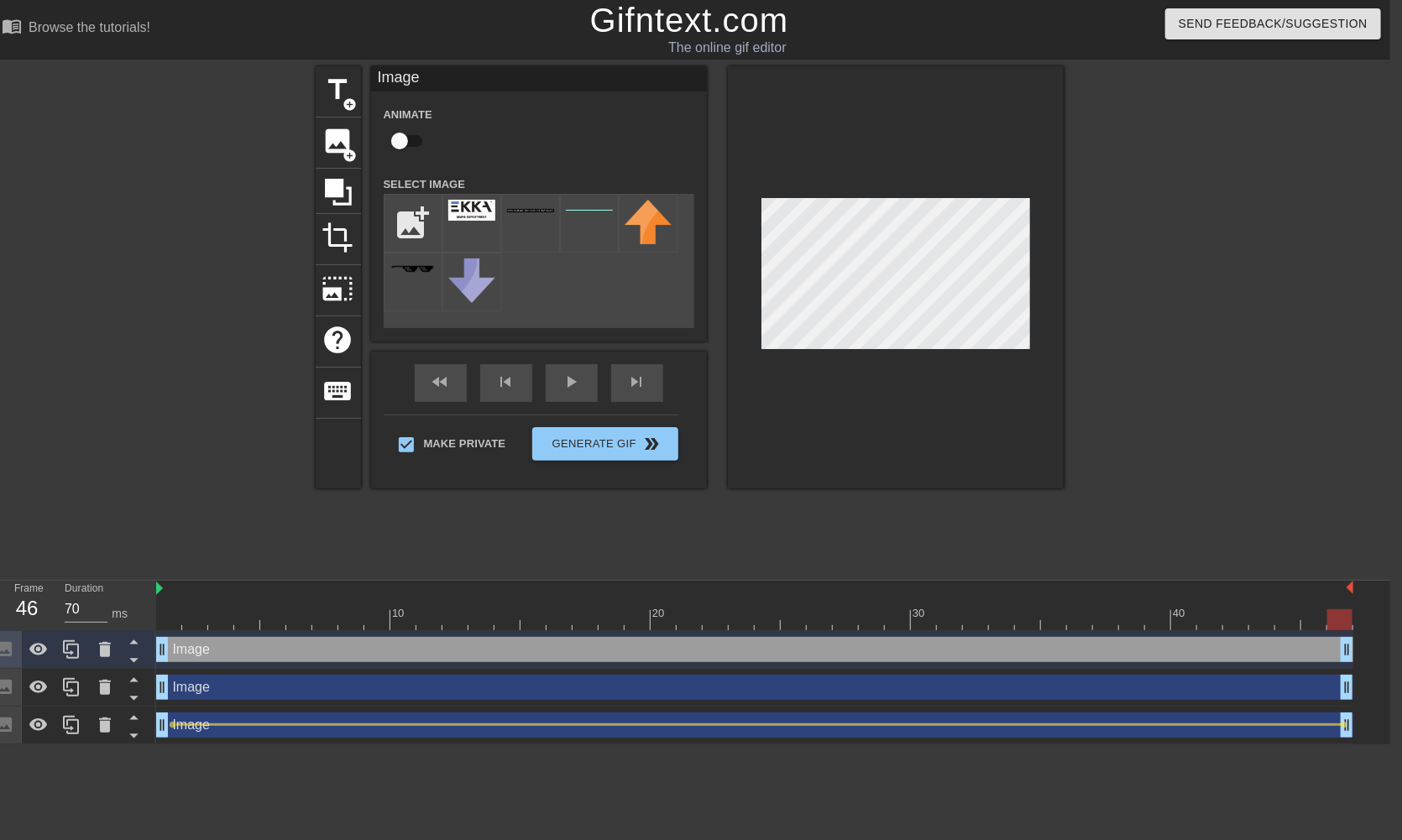 click at bounding box center (755, 619) 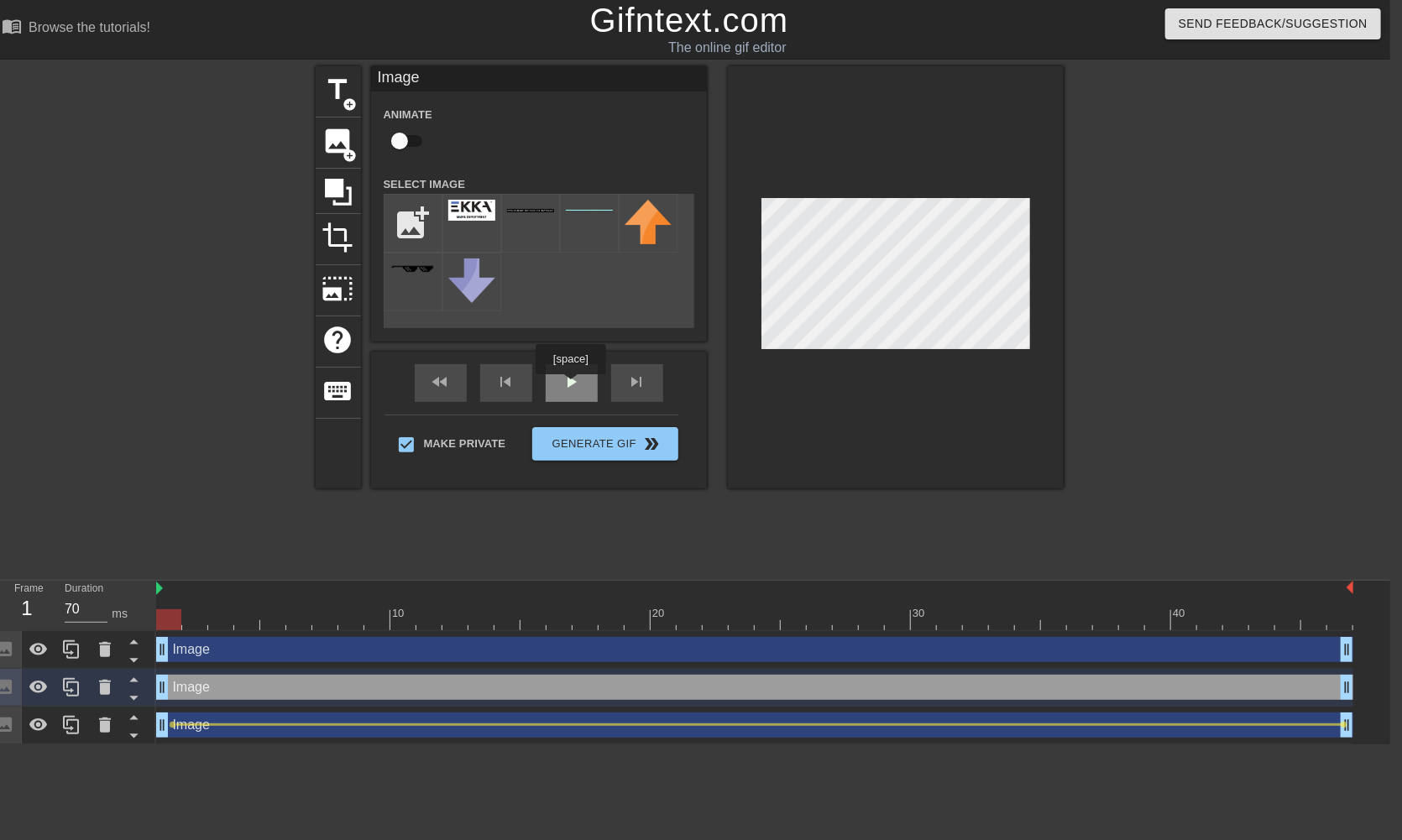 click on "play_arrow" at bounding box center (572, 383) 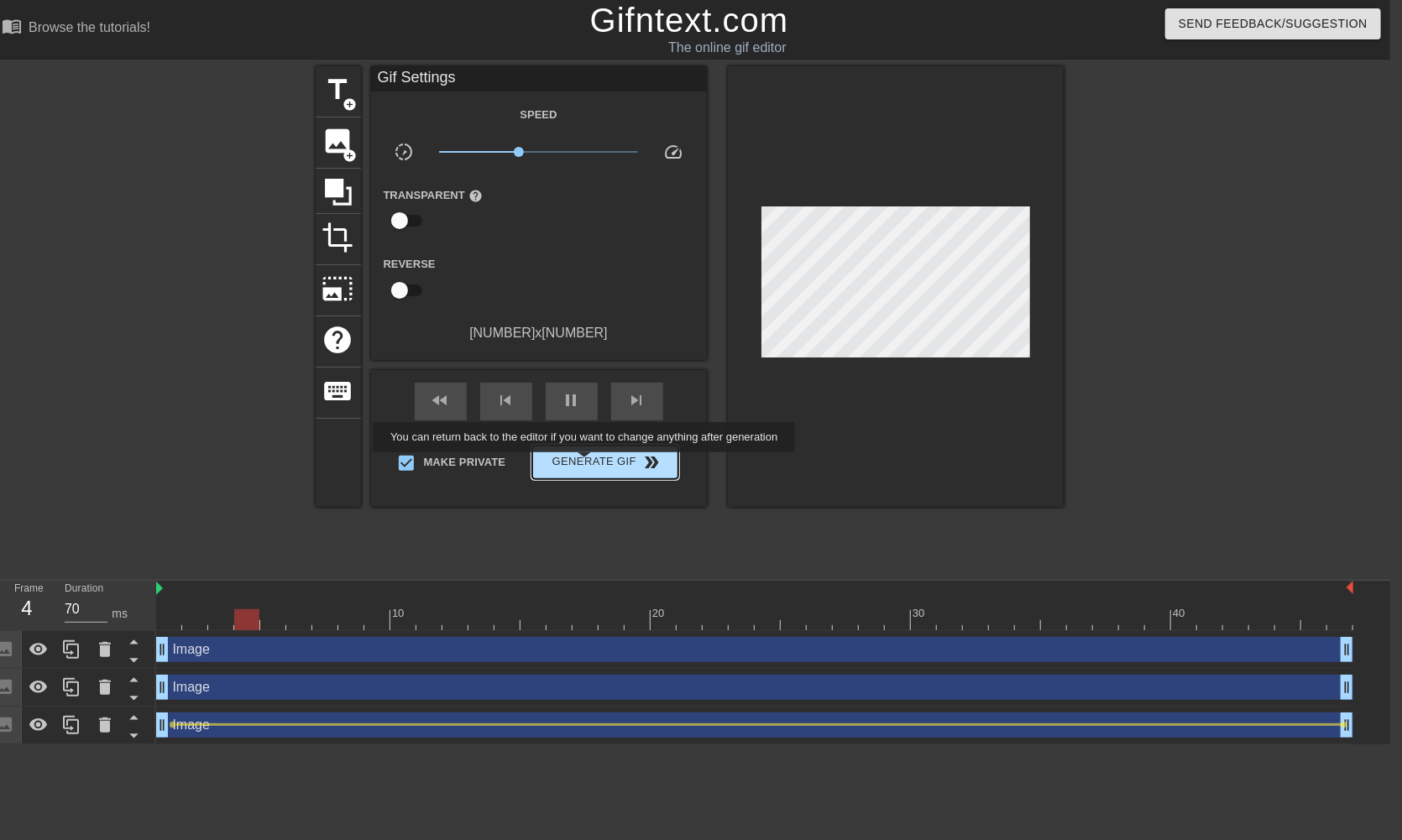 type on "60" 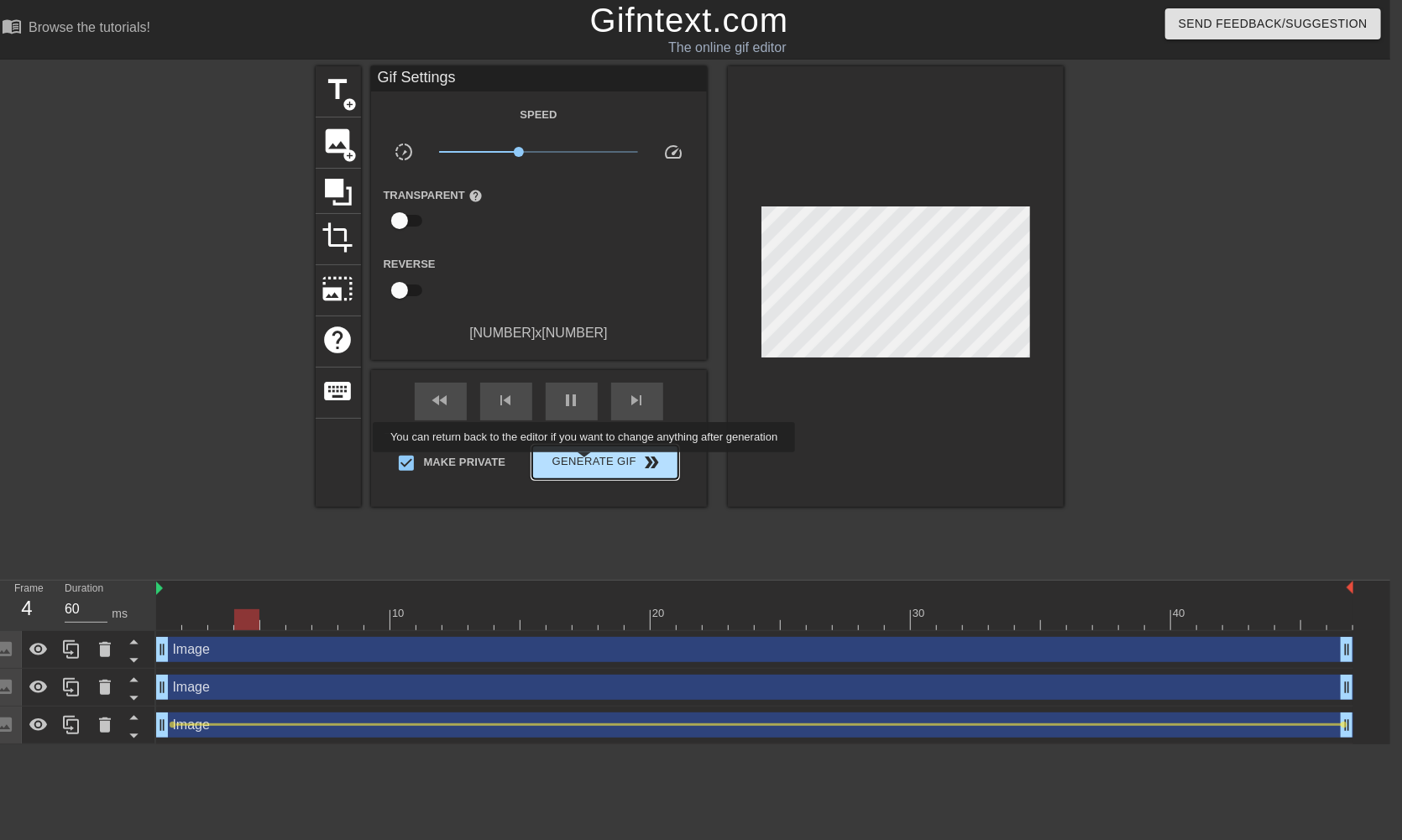 click on "Generate Gif double_arrow" at bounding box center (604, 462) 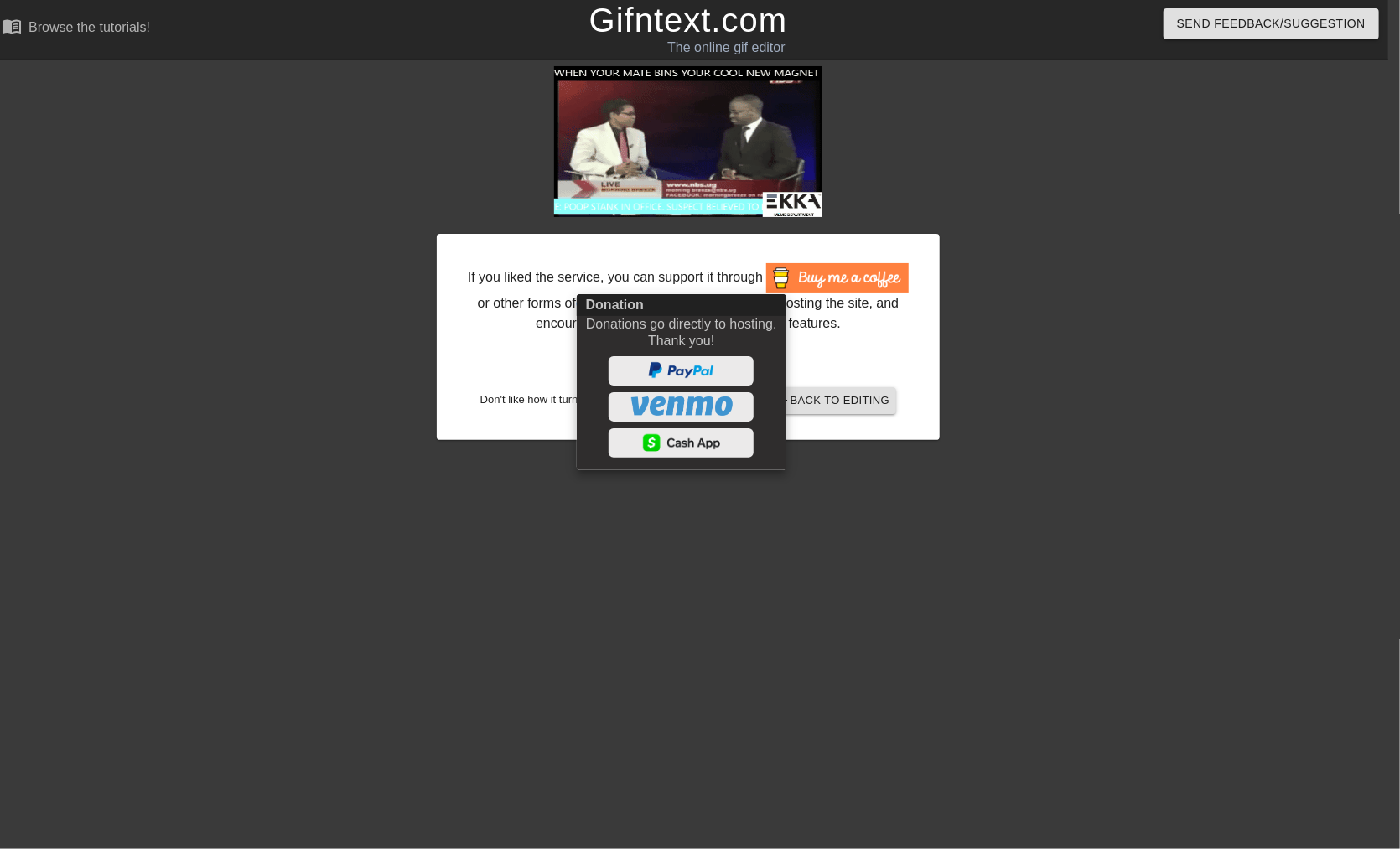 click at bounding box center (700, 424) 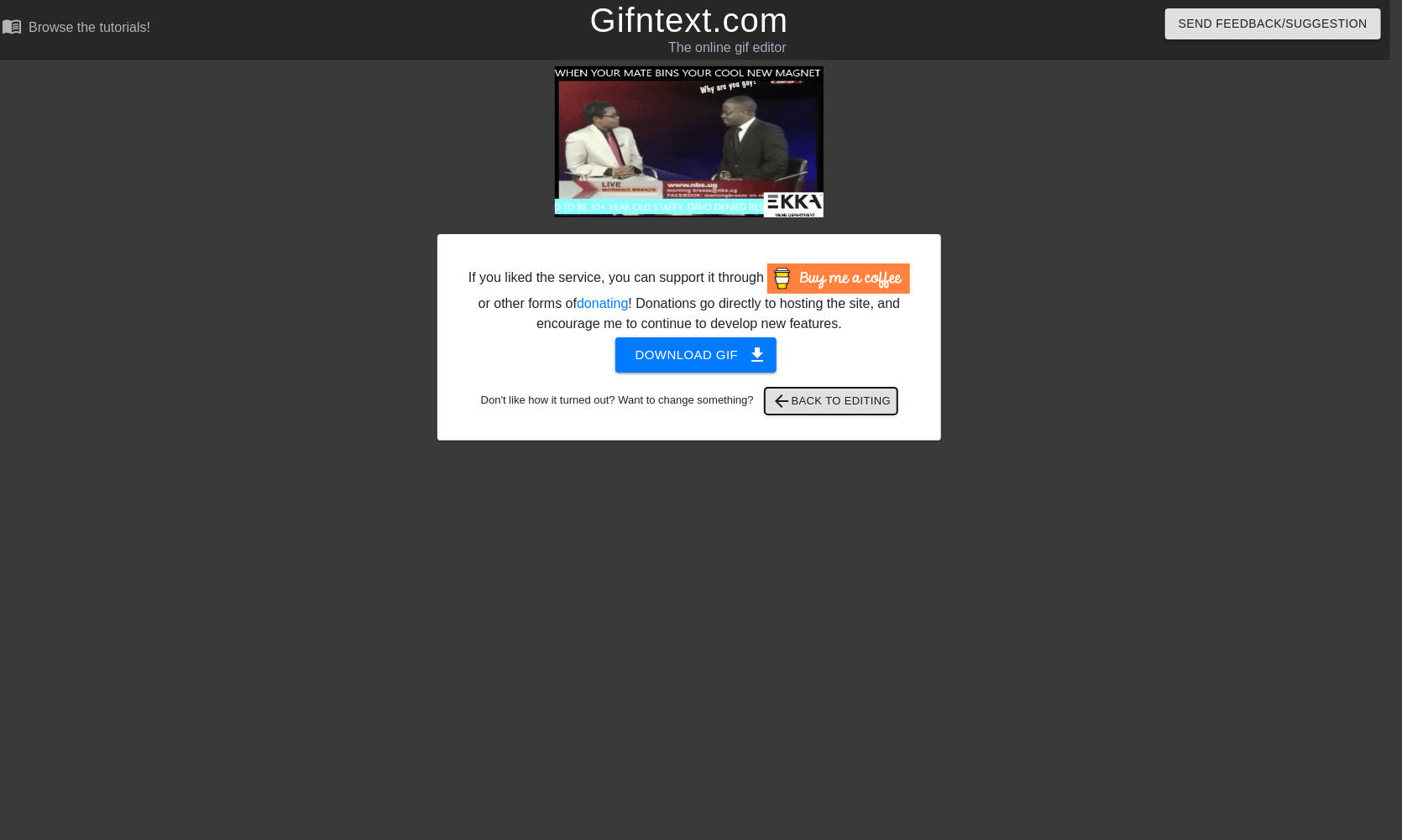 click on "arrow_back Back to Editing" at bounding box center [831, 401] 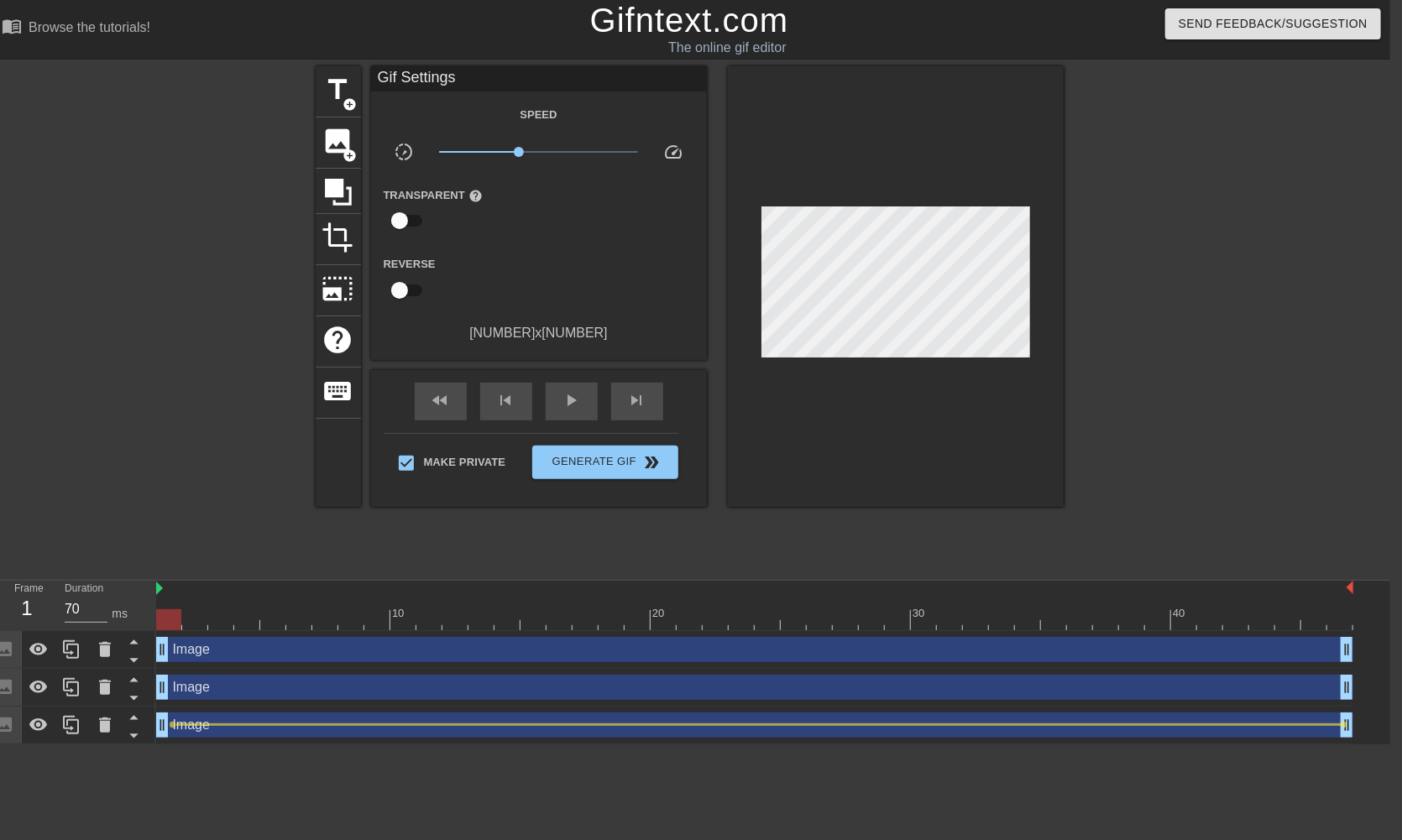 click at bounding box center (755, 619) 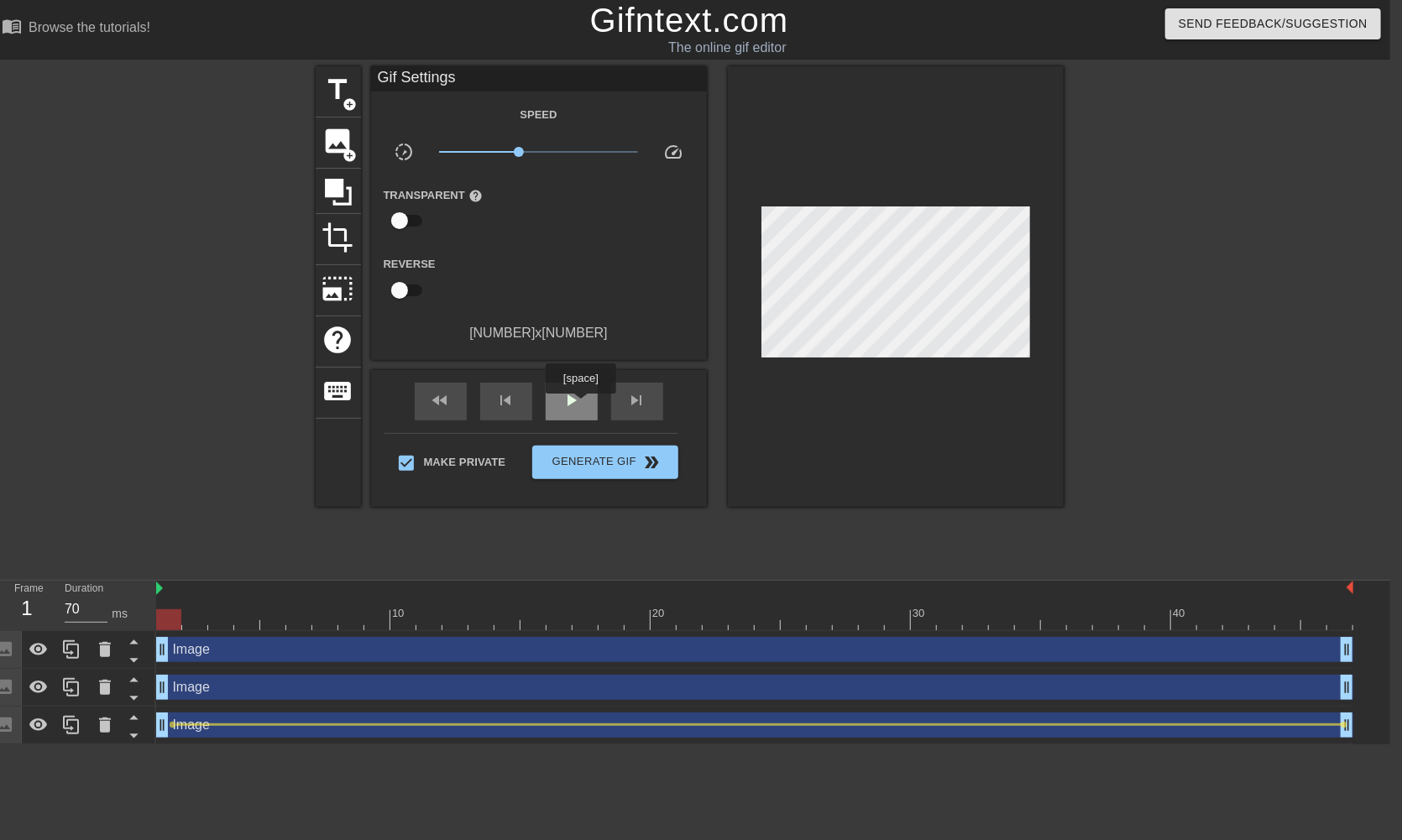 click on "play_arrow" at bounding box center [572, 400] 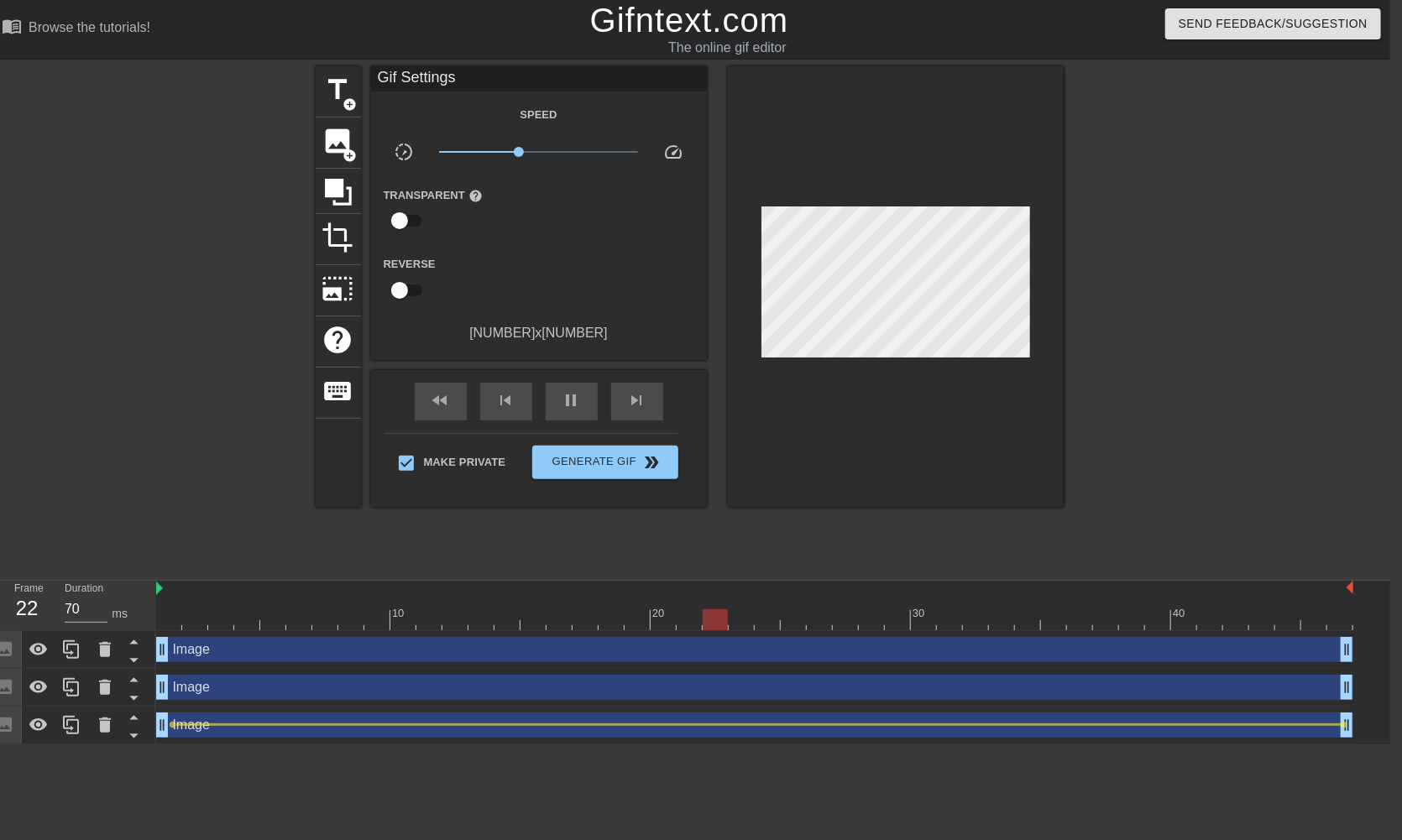 click on "x0.638" at bounding box center (538, 152) 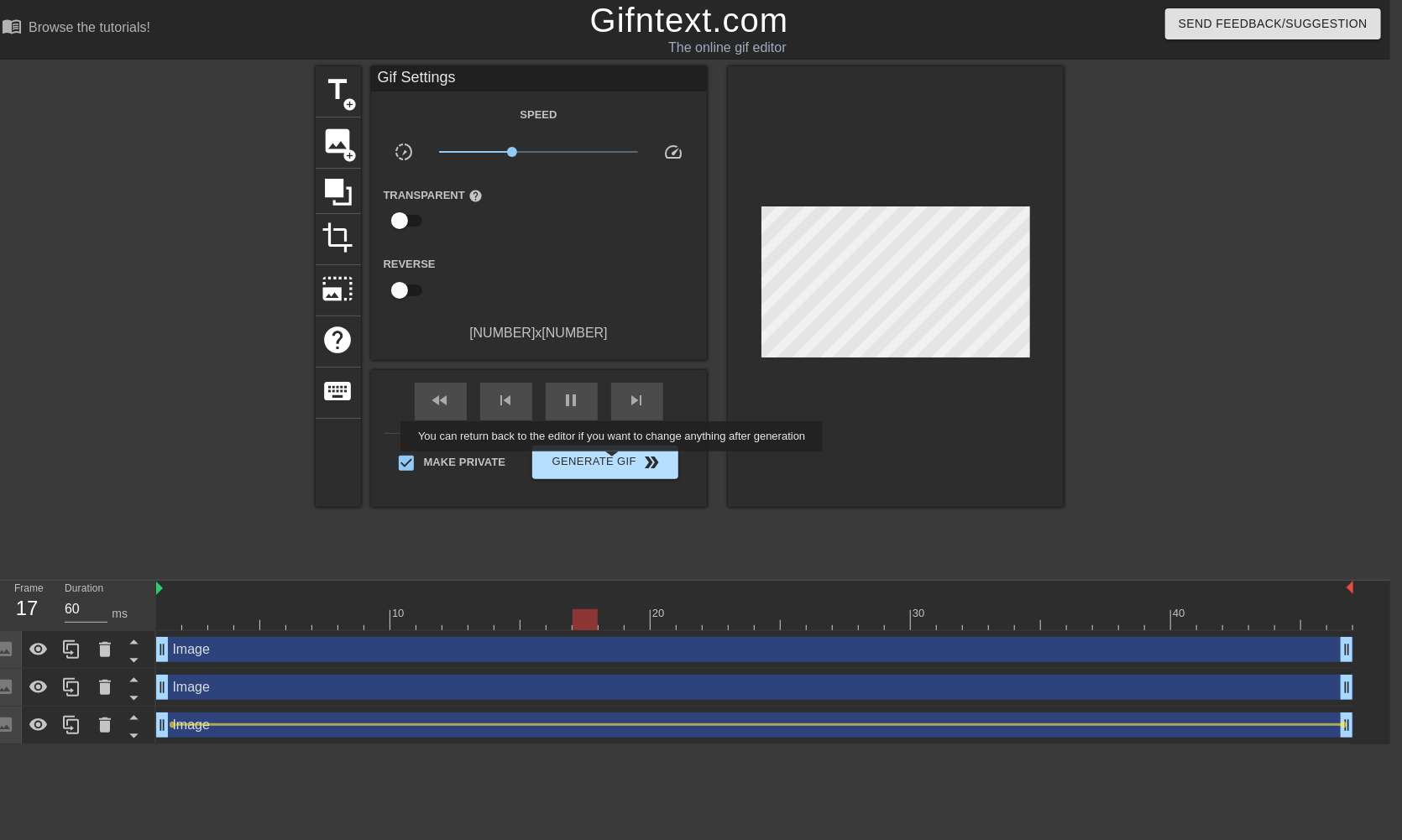 type on "70" 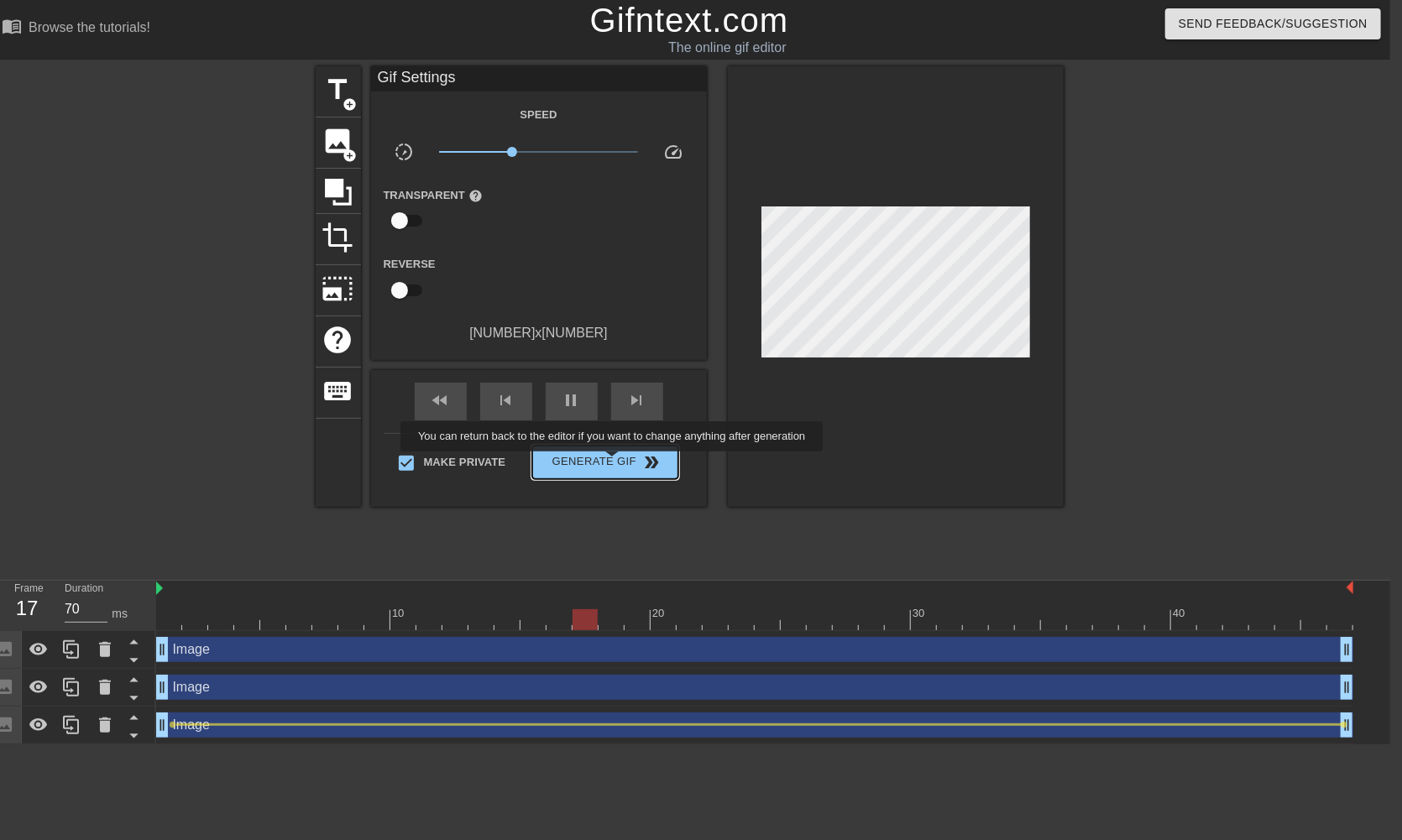 click on "Generate Gif double_arrow" at bounding box center [604, 462] 